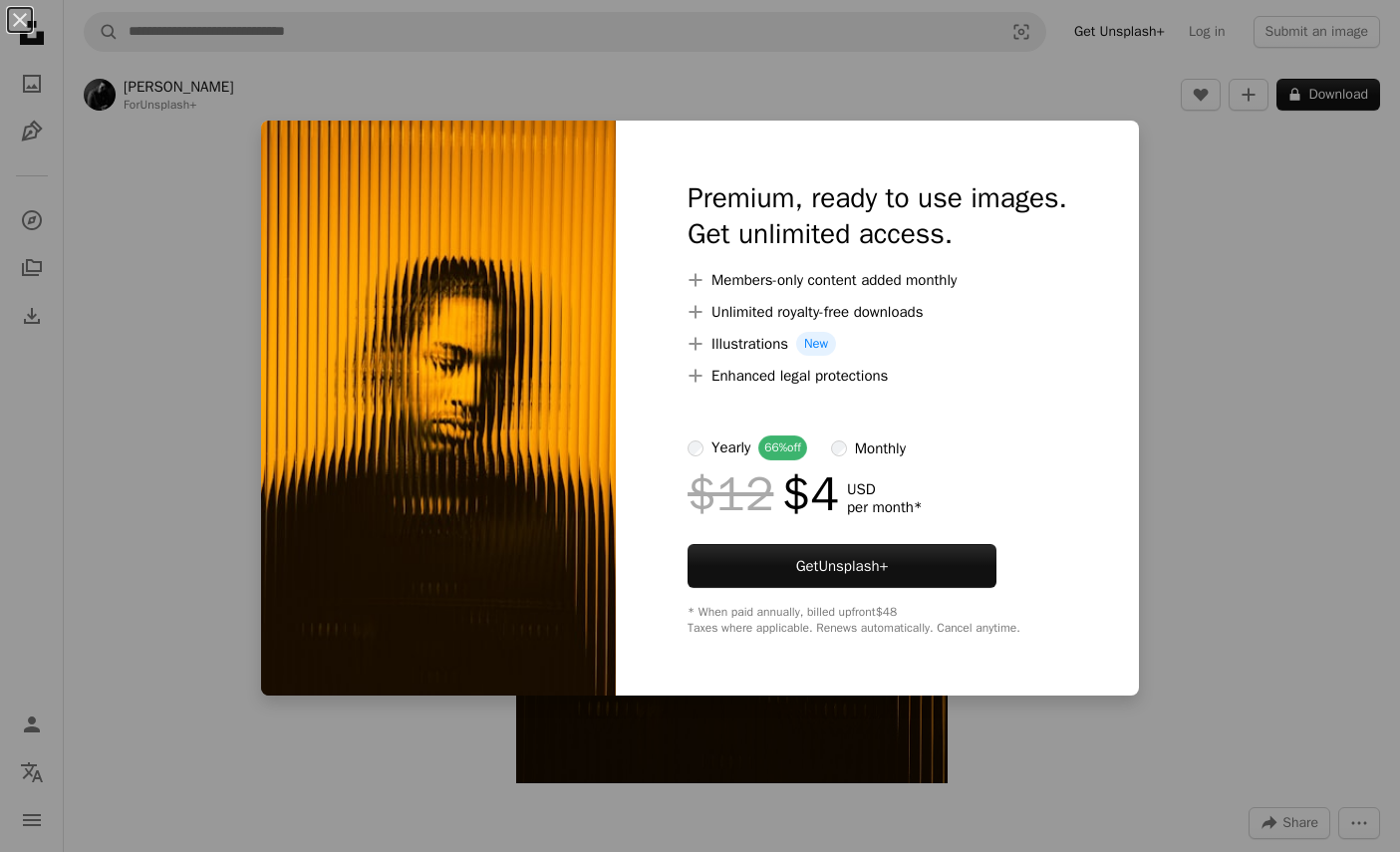 scroll, scrollTop: 470, scrollLeft: 0, axis: vertical 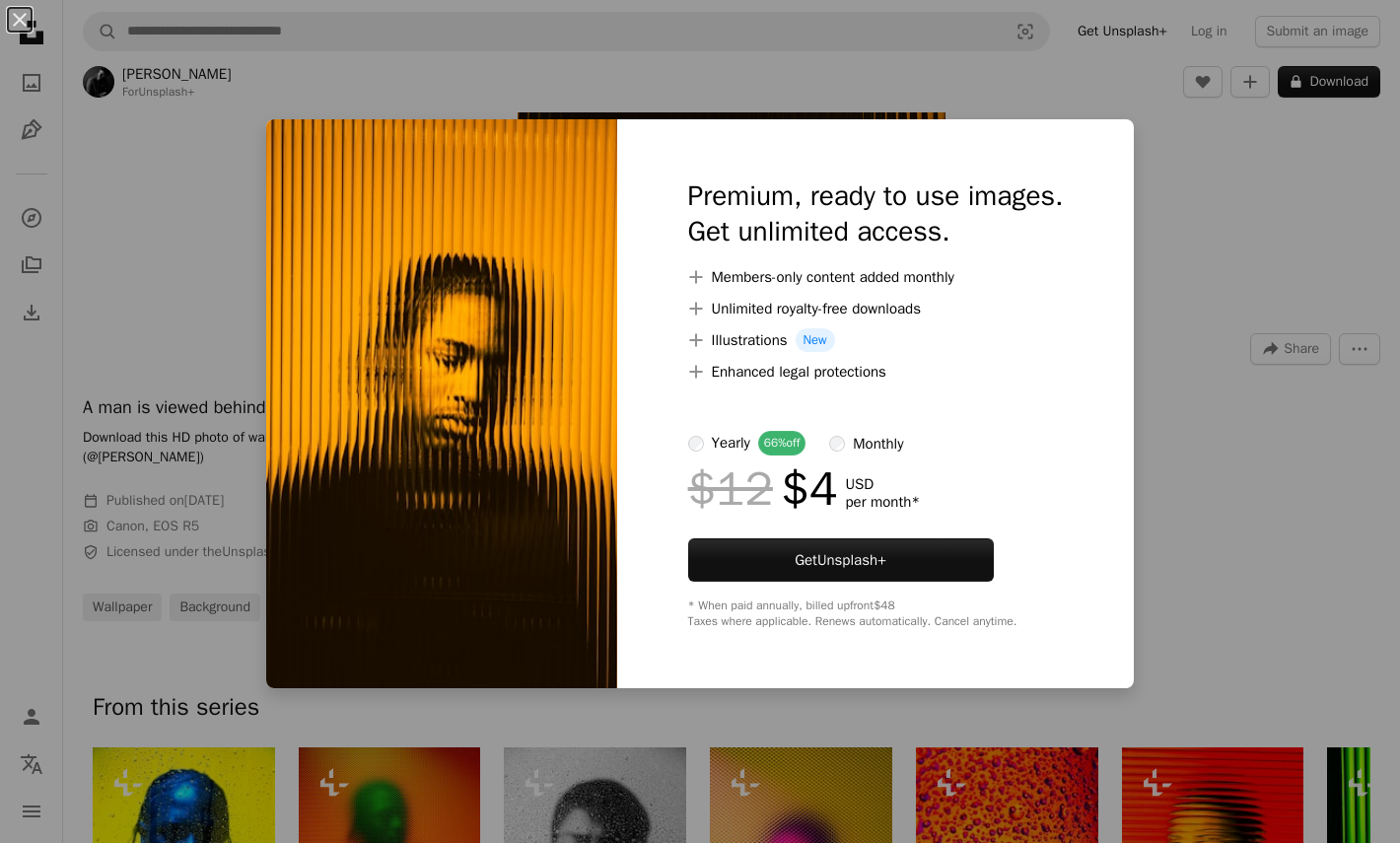 click on "An X shape Premium, ready to use images. Get unlimited access. A plus sign Members-only content added monthly A plus sign Unlimited royalty-free downloads A plus sign Illustrations  New A plus sign Enhanced legal protections yearly 66%  off monthly $12   $4 USD per month * Get  Unsplash+ * When paid annually, billed upfront  $48 Taxes where applicable. Renews automatically. Cancel anytime." at bounding box center (700, 421) 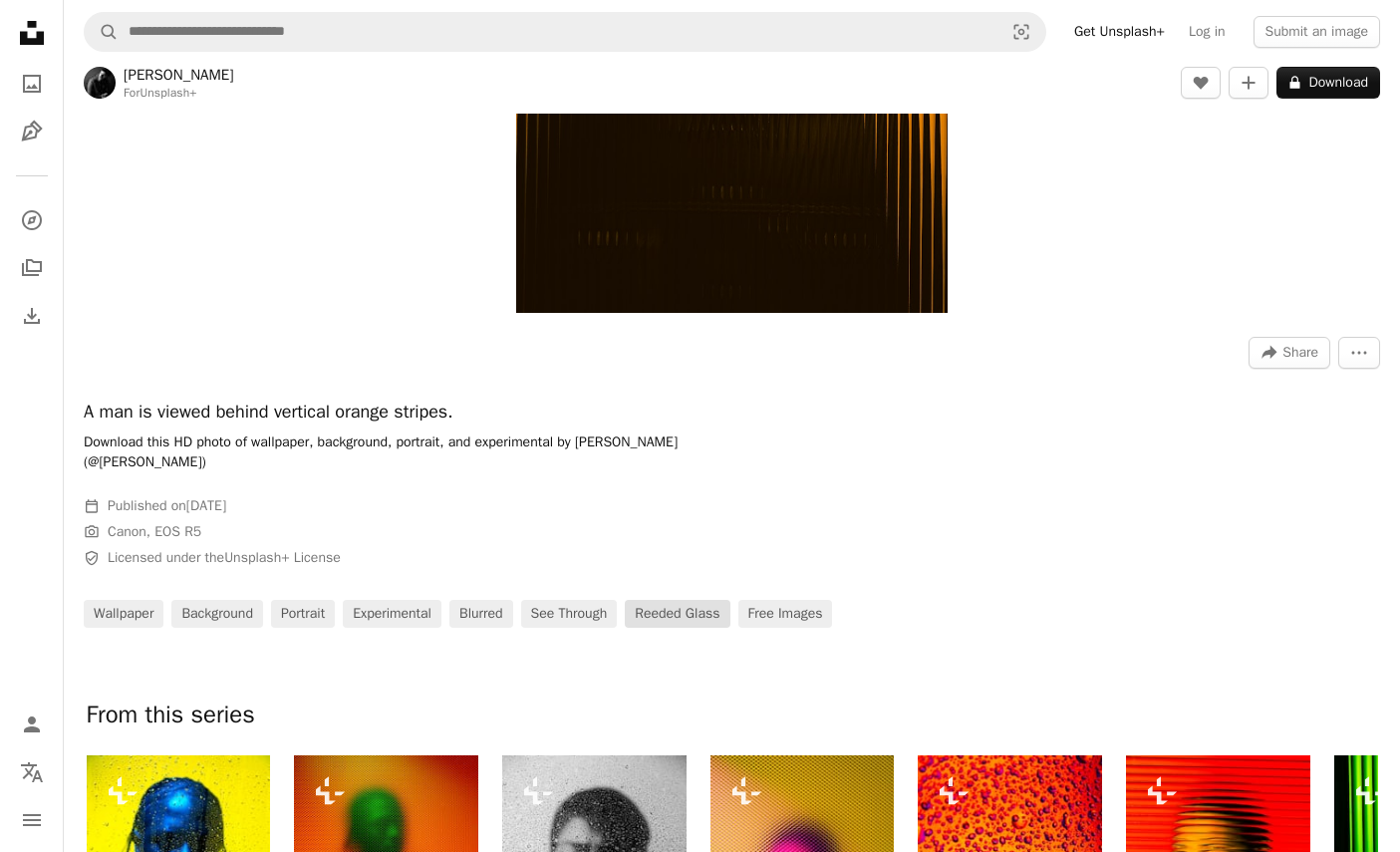 click on "reeded glass" at bounding box center [677, 614] 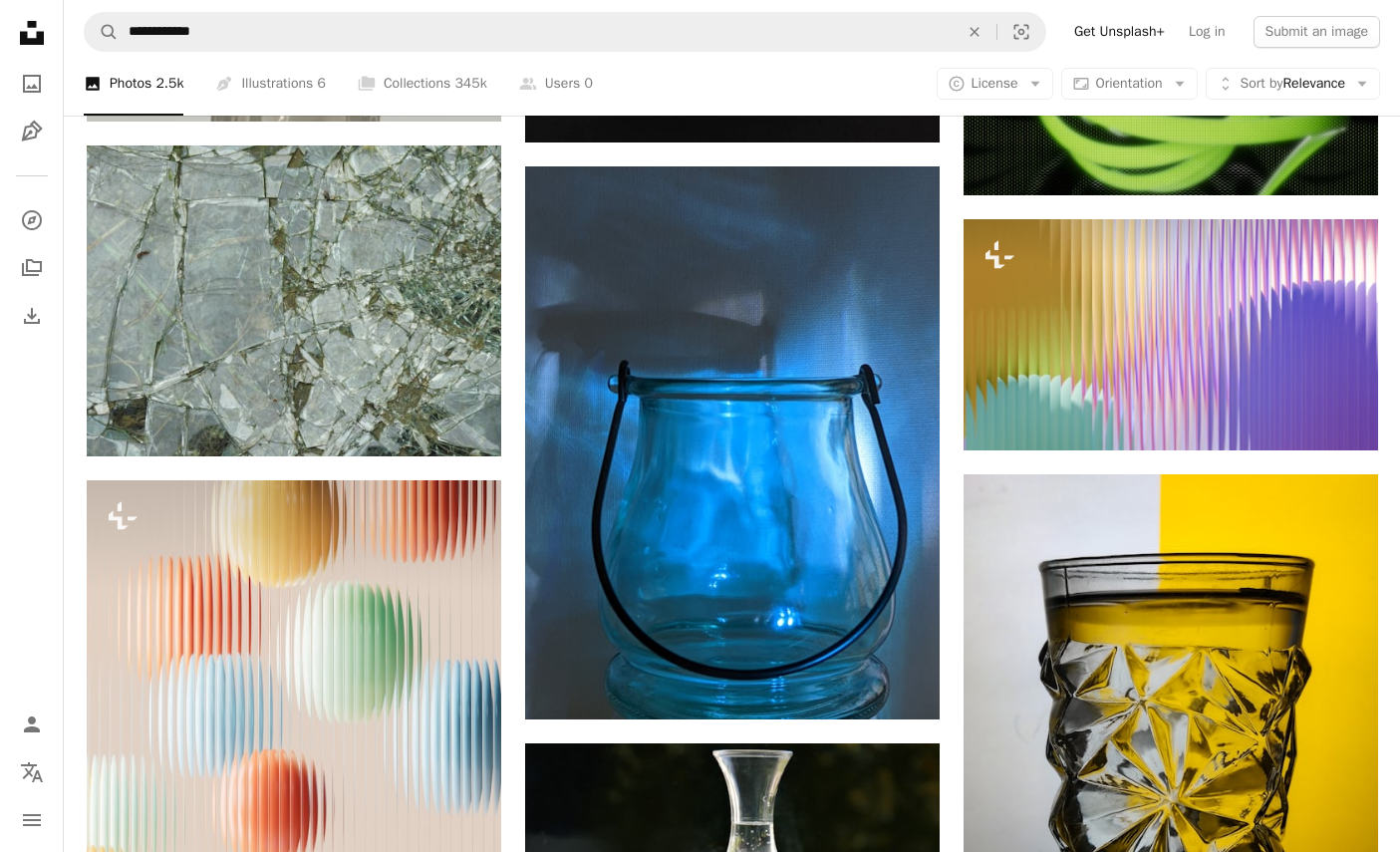 scroll, scrollTop: 2706, scrollLeft: 0, axis: vertical 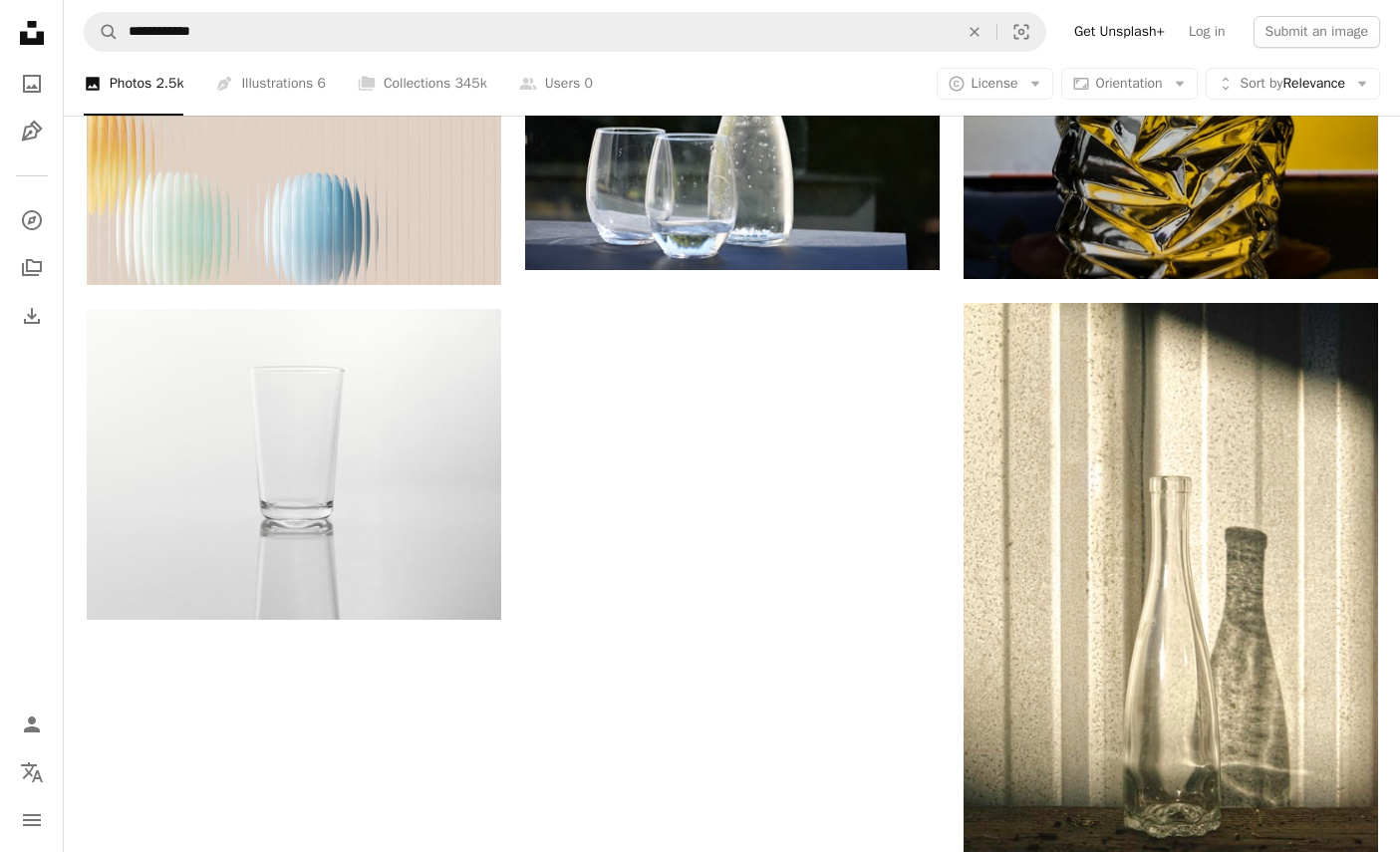 click on "Load more" at bounding box center (732, 1004) 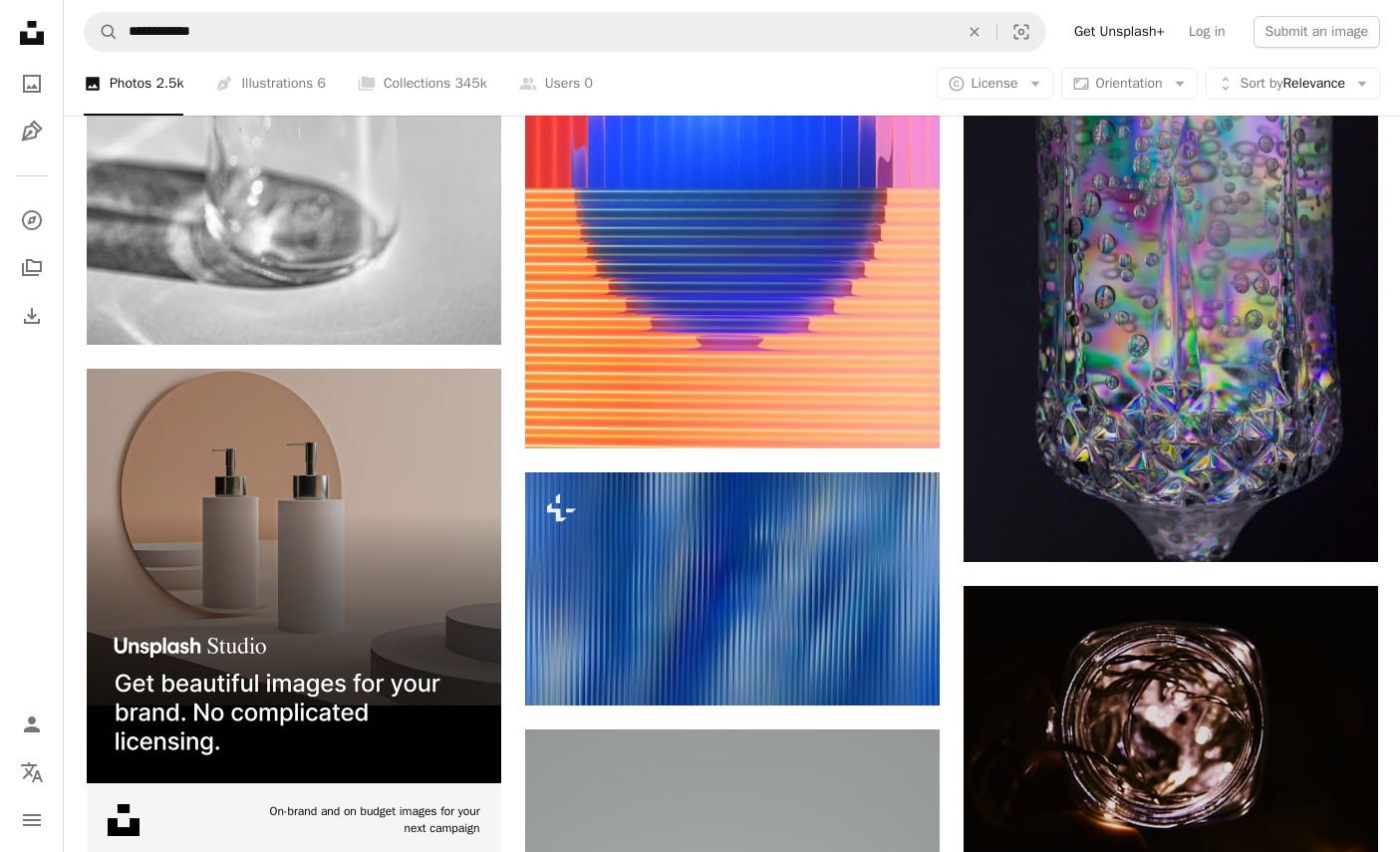 scroll, scrollTop: 4888, scrollLeft: 0, axis: vertical 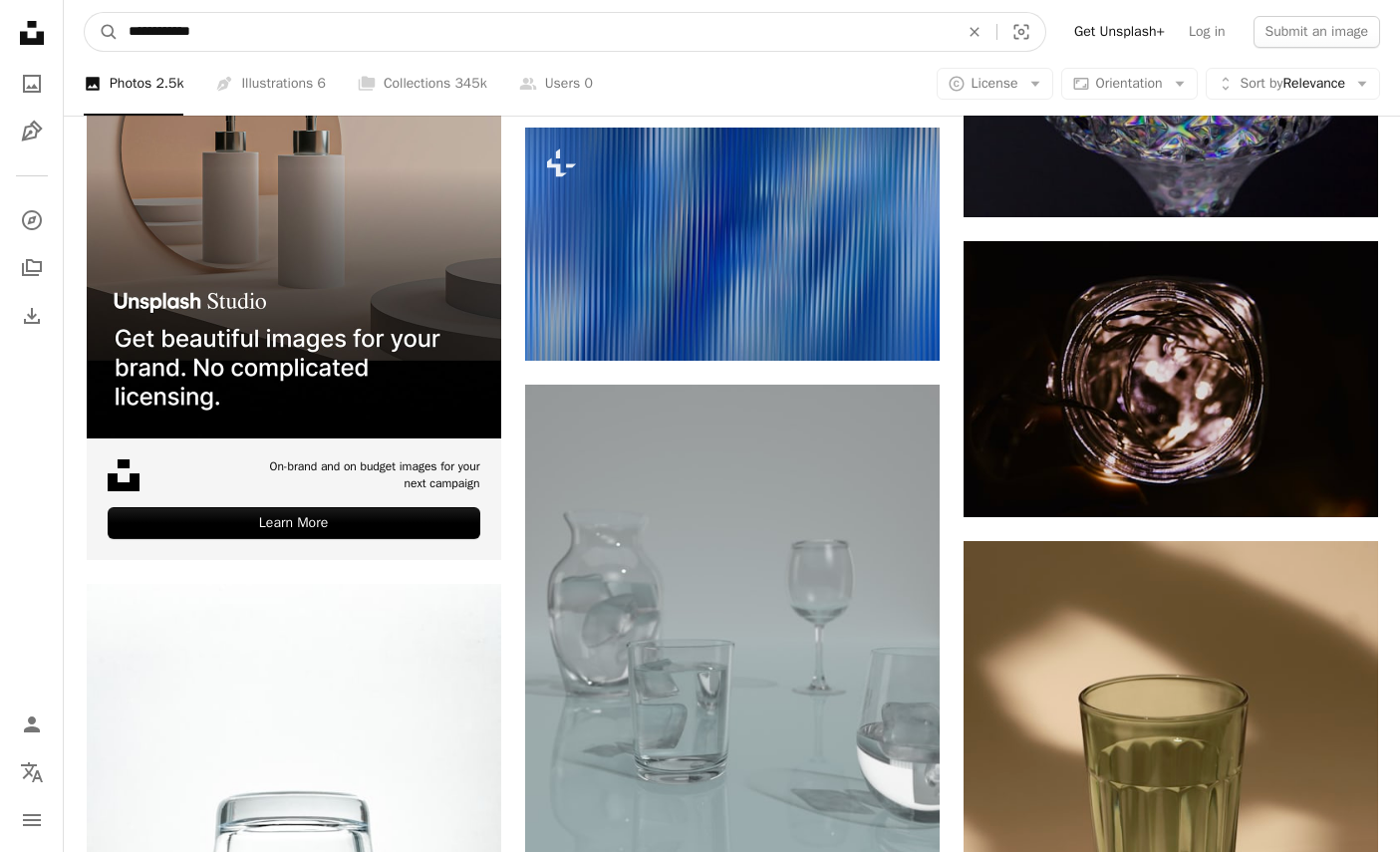 drag, startPoint x: 289, startPoint y: 29, endPoint x: -192, endPoint y: -9, distance: 482.4987 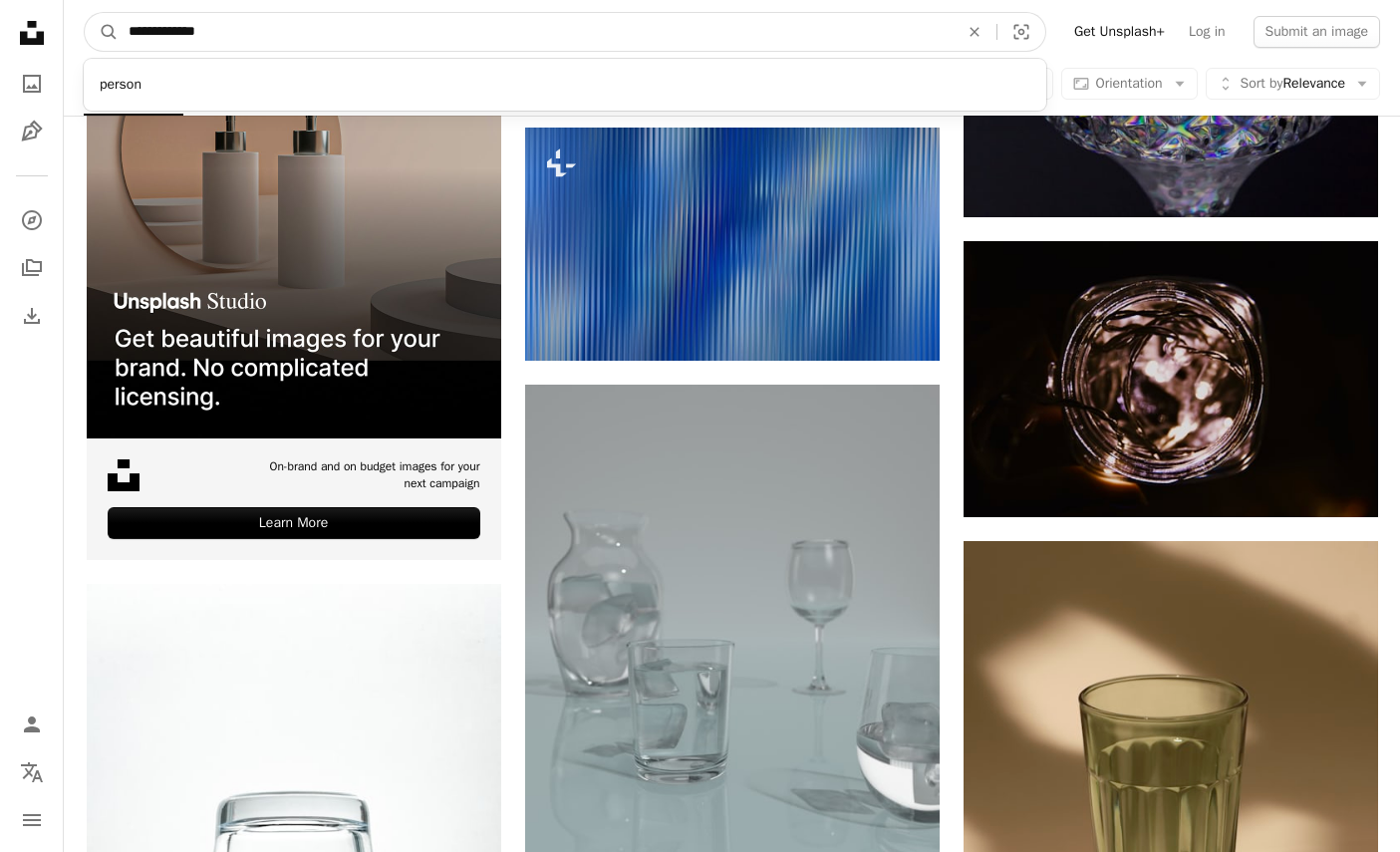 type on "**********" 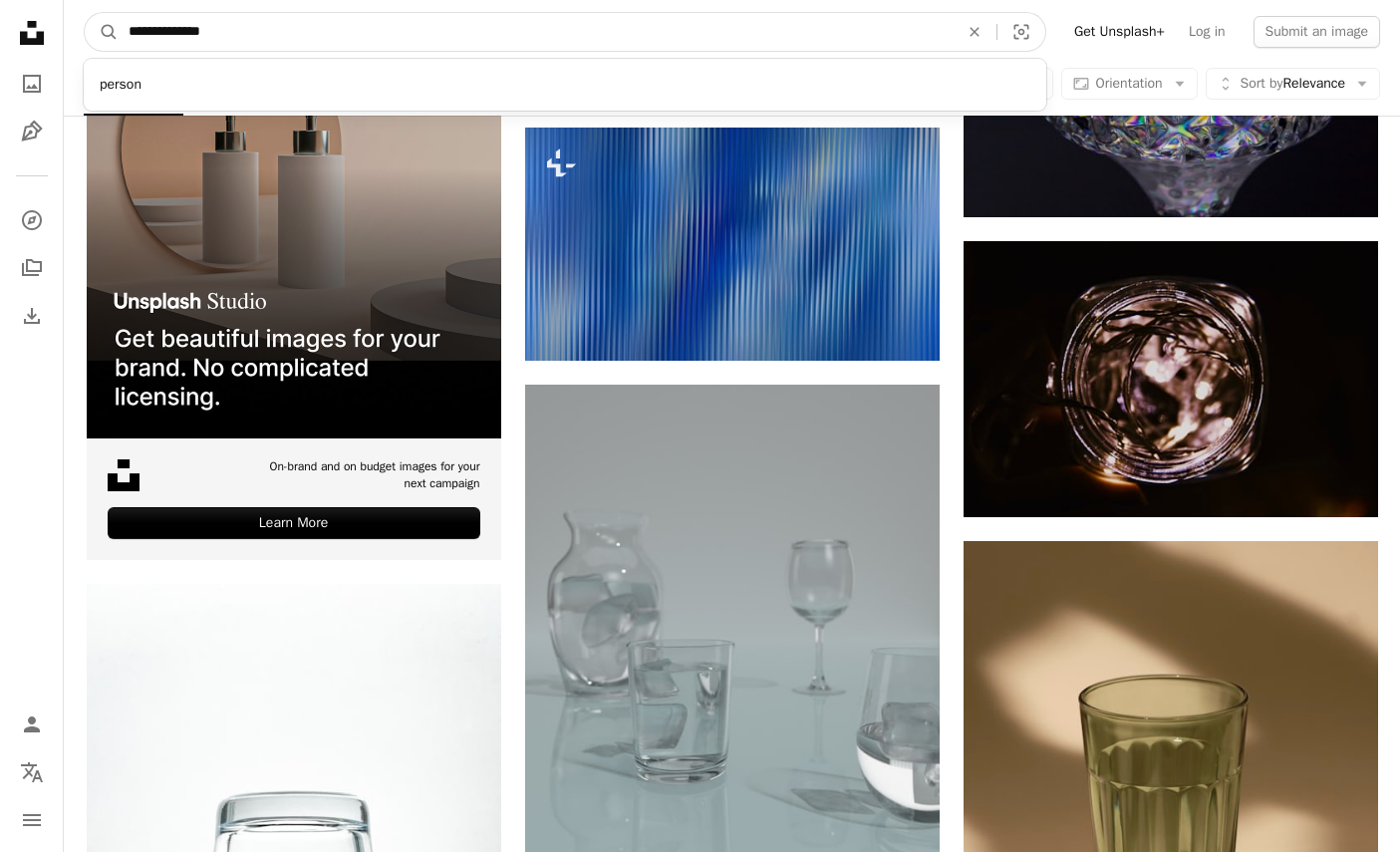 click on "A magnifying glass" at bounding box center [102, 32] 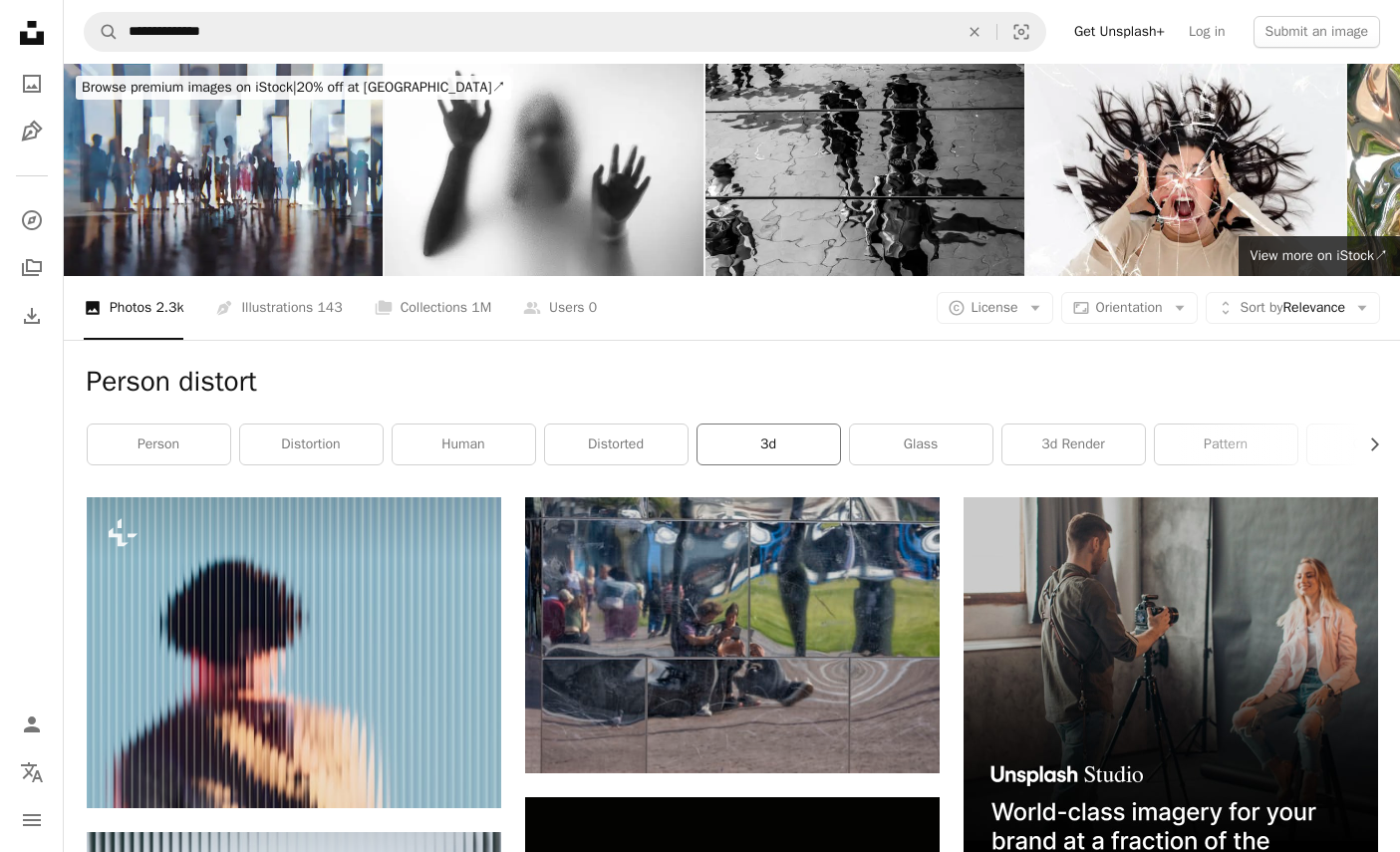 scroll, scrollTop: 189, scrollLeft: 0, axis: vertical 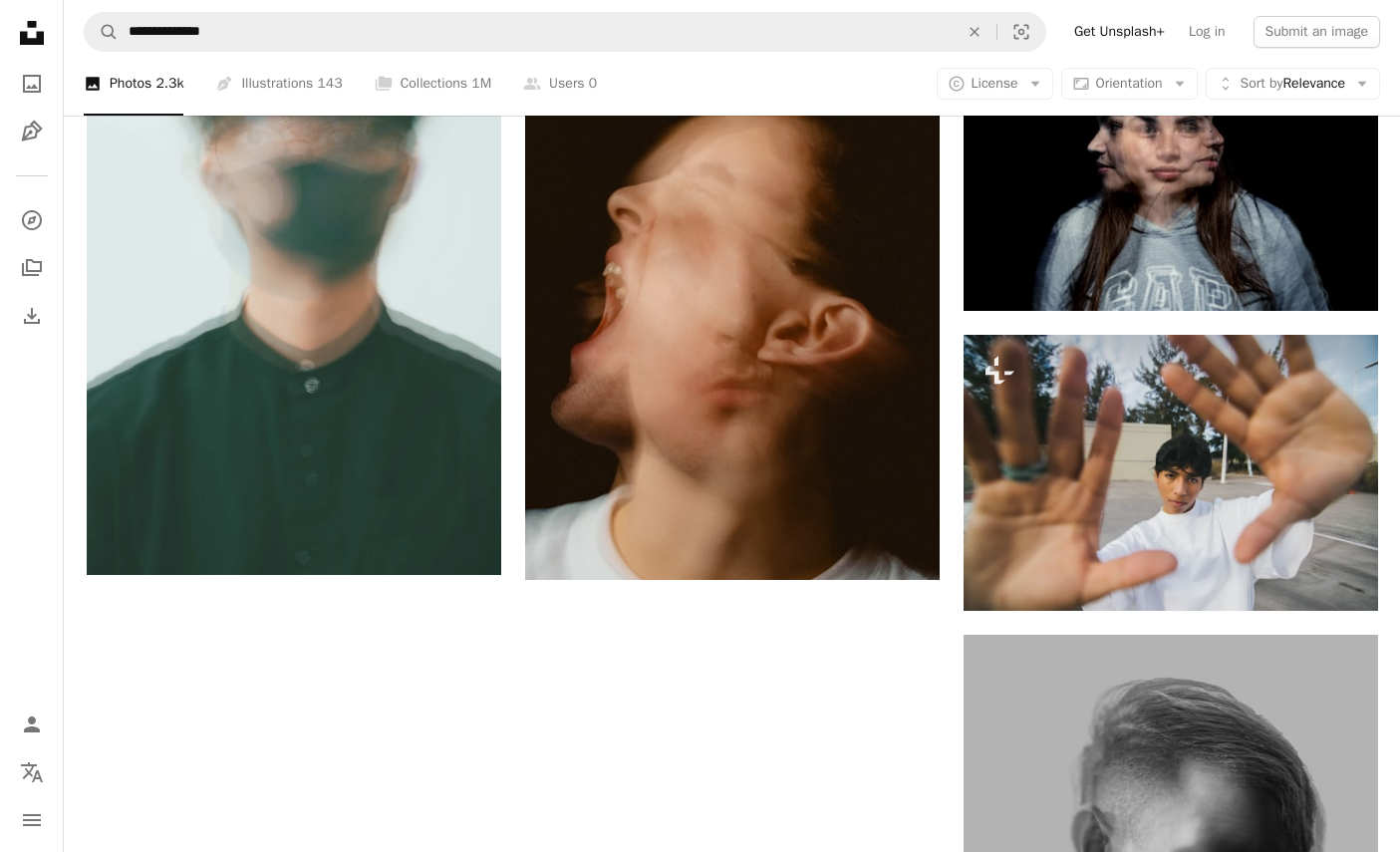 click on "Load more" at bounding box center (732, 1336) 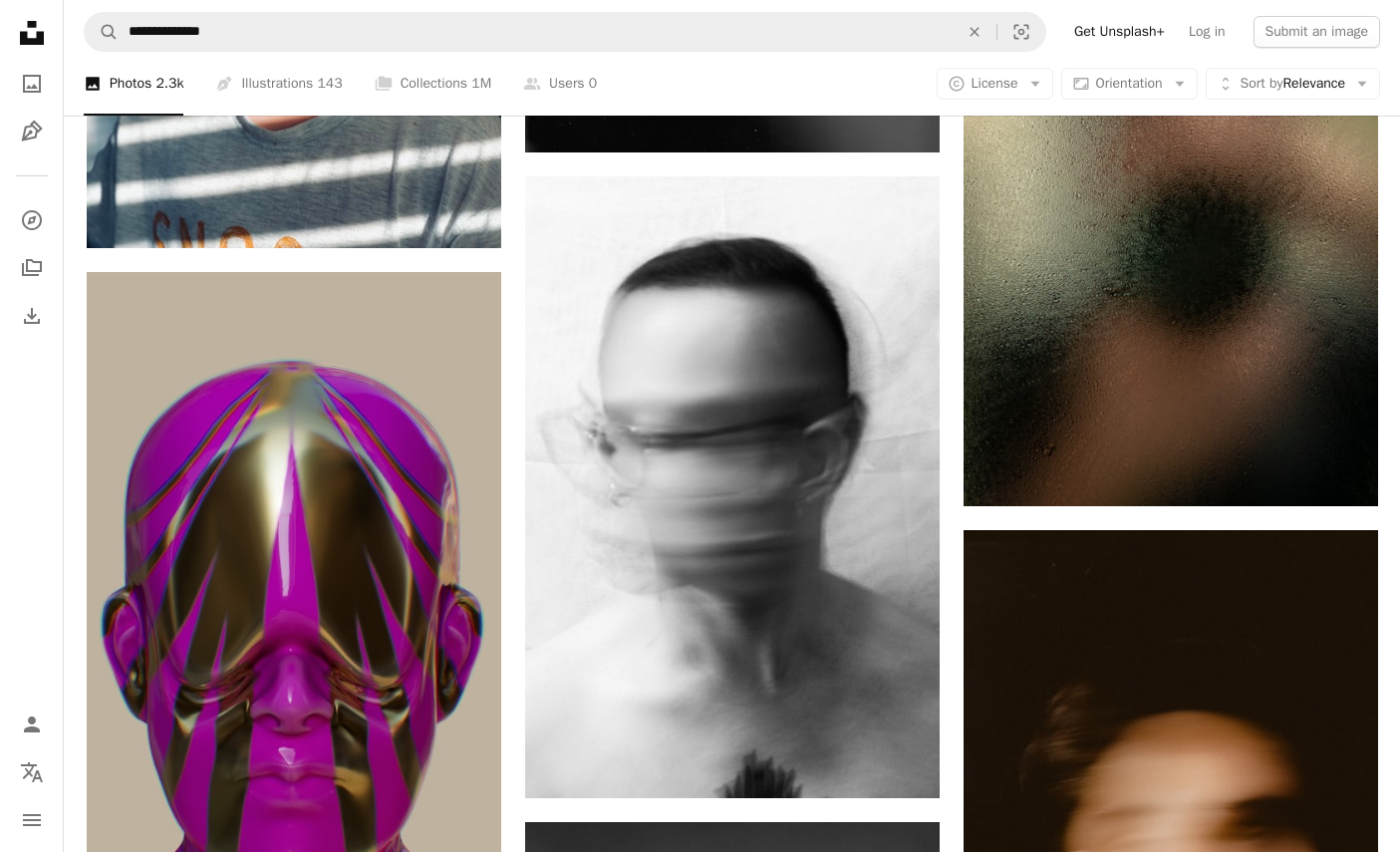 scroll, scrollTop: 13926, scrollLeft: 0, axis: vertical 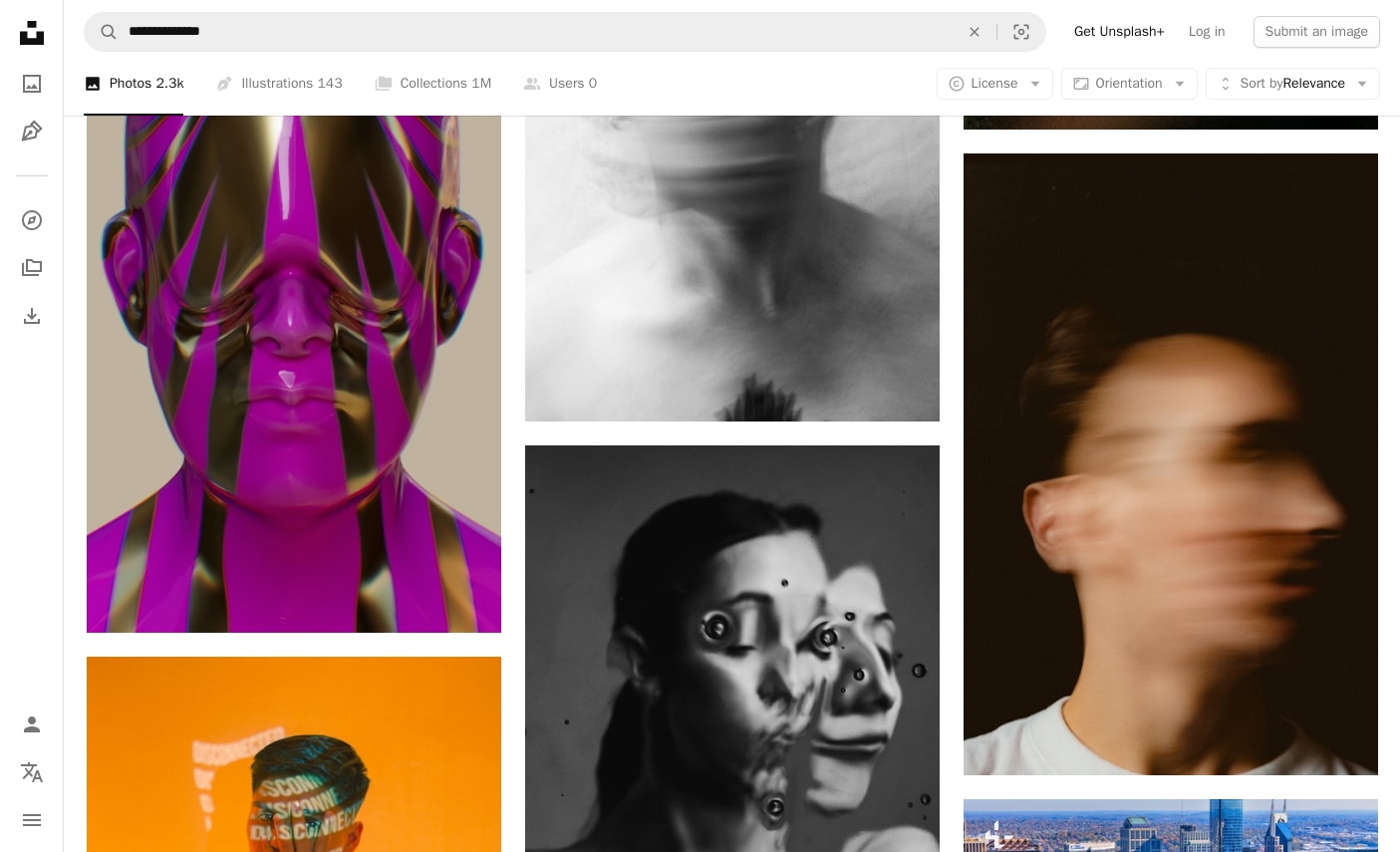 click on "A photo Photos   2.3k Pen Tool Illustrations   143 A stack of folders Collections   1M A group of people Users   0 A copyright icon © License Arrow down Aspect ratio Orientation Arrow down Unfold Sort by  Relevance Arrow down Filters Filters" at bounding box center (731, 84) 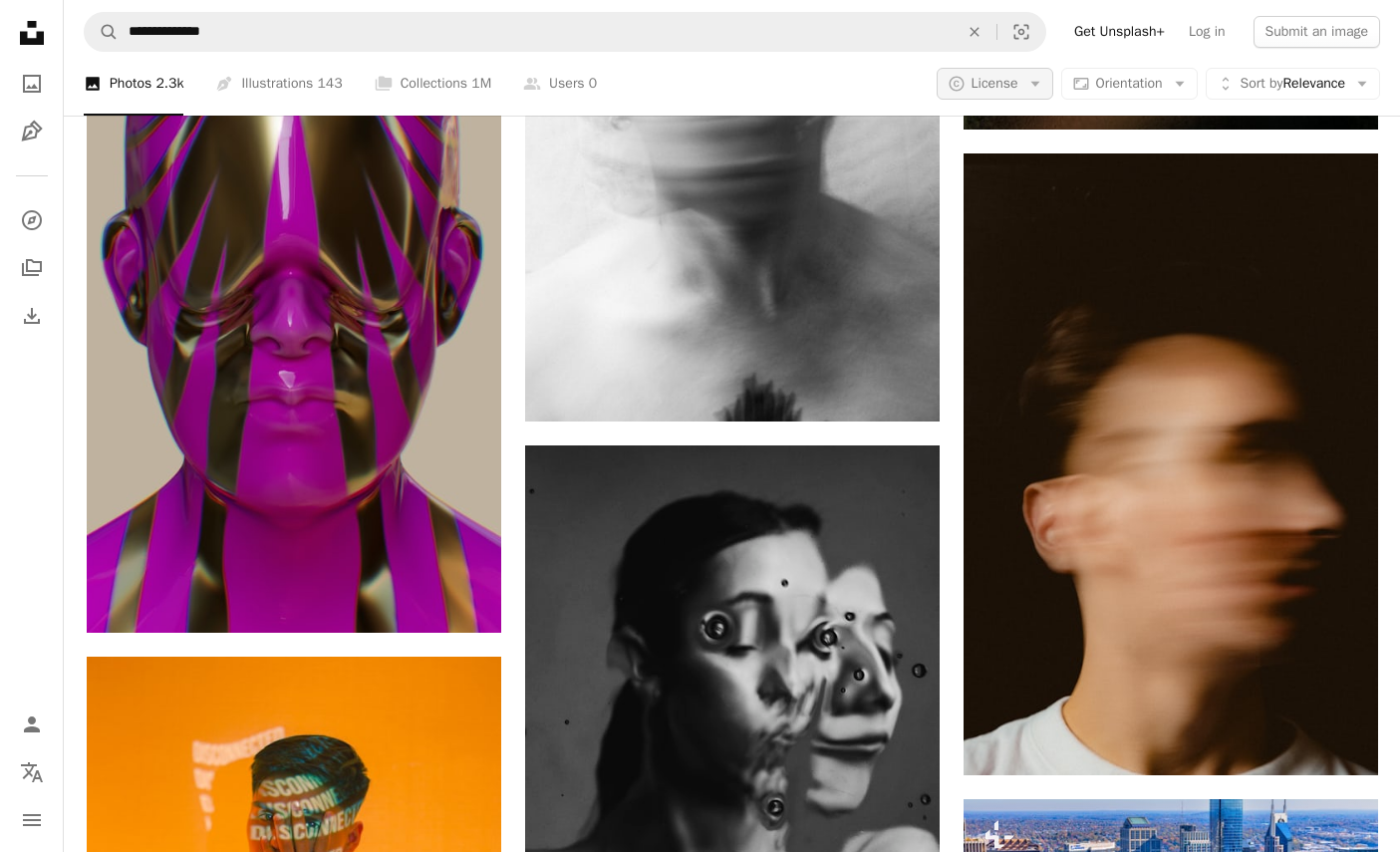 click on "A copyright icon © License Arrow down" at bounding box center [994, 84] 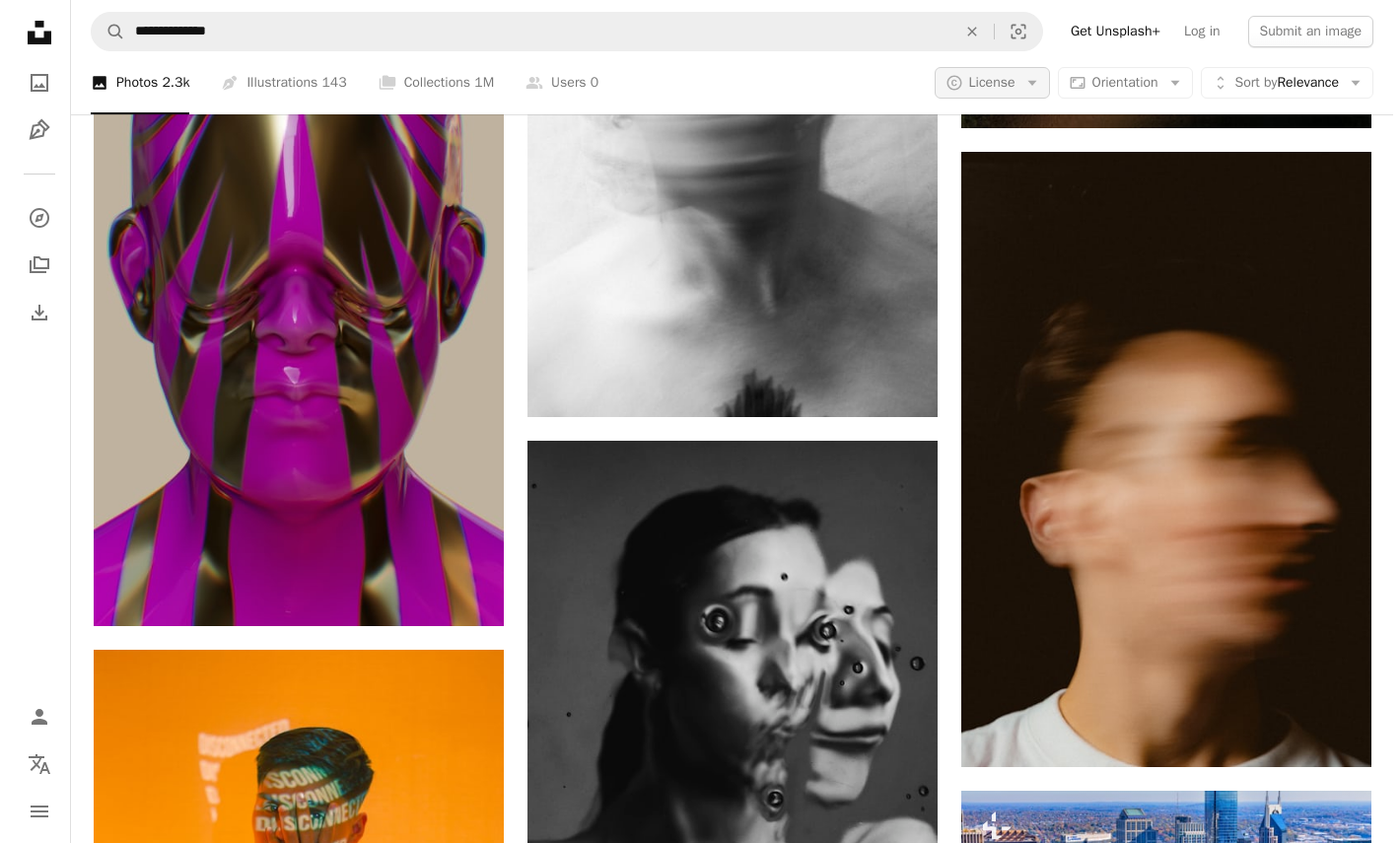 scroll, scrollTop: 0, scrollLeft: 0, axis: both 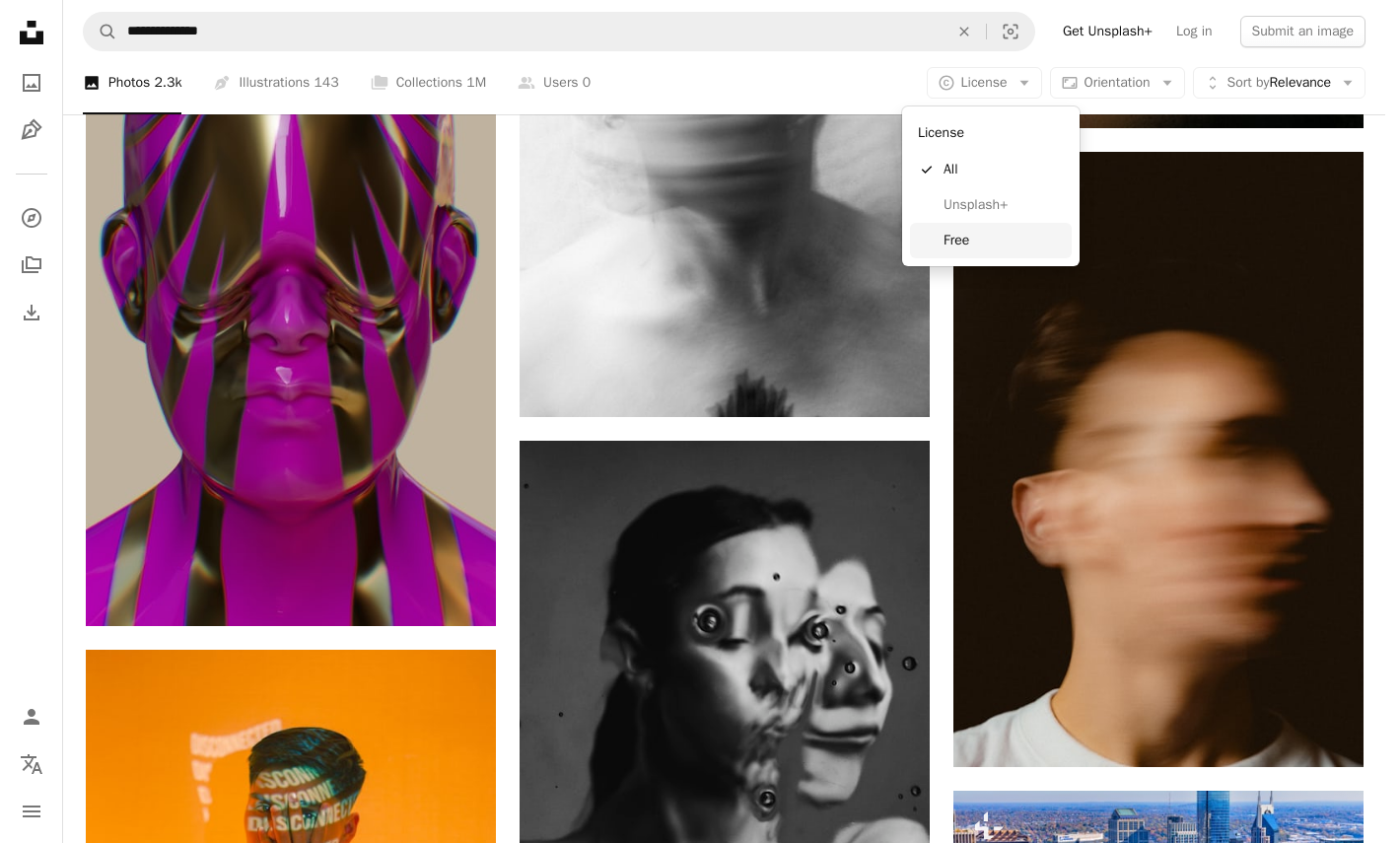 click on "Free" at bounding box center (1004, 241) 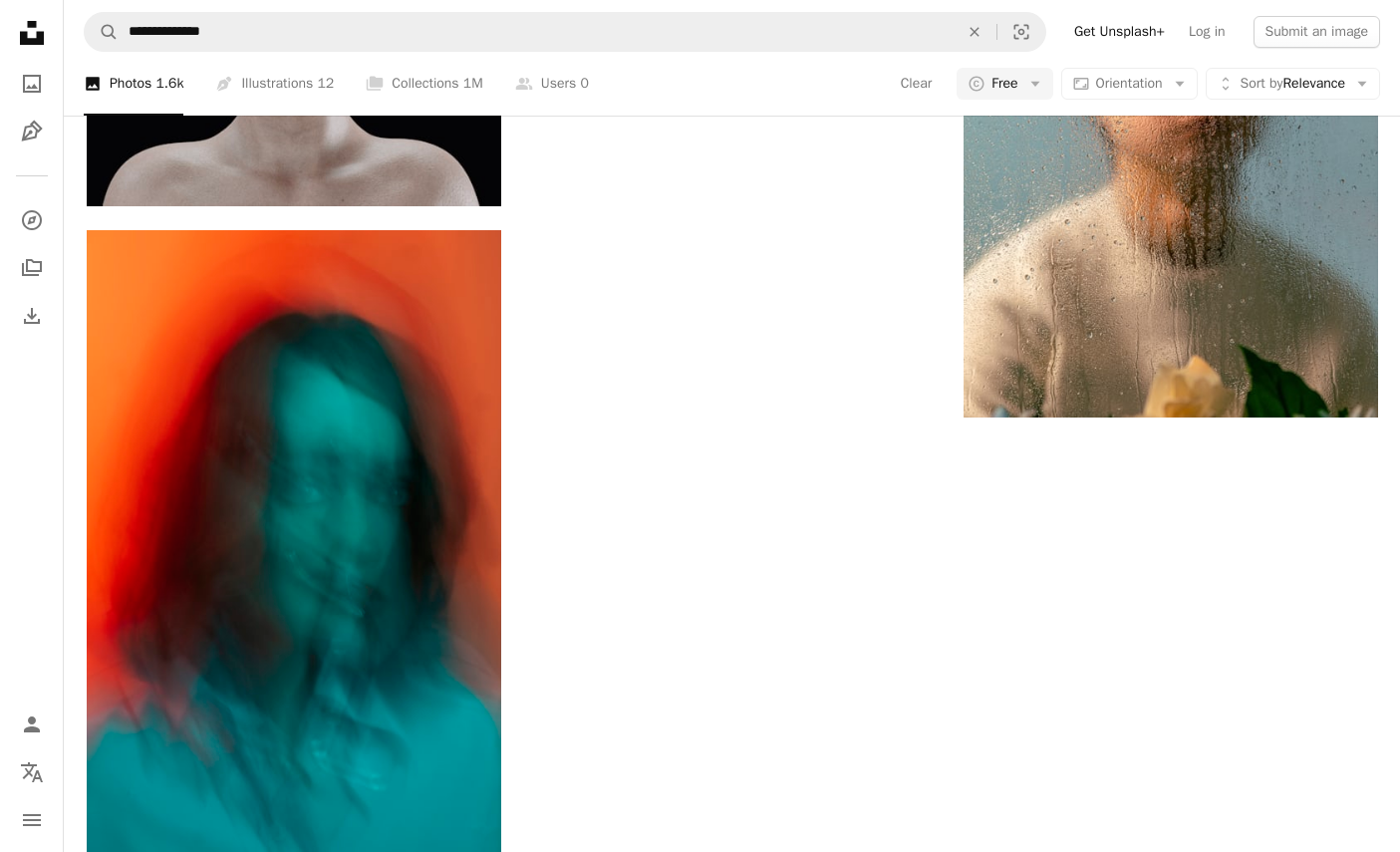 scroll, scrollTop: 2688, scrollLeft: 0, axis: vertical 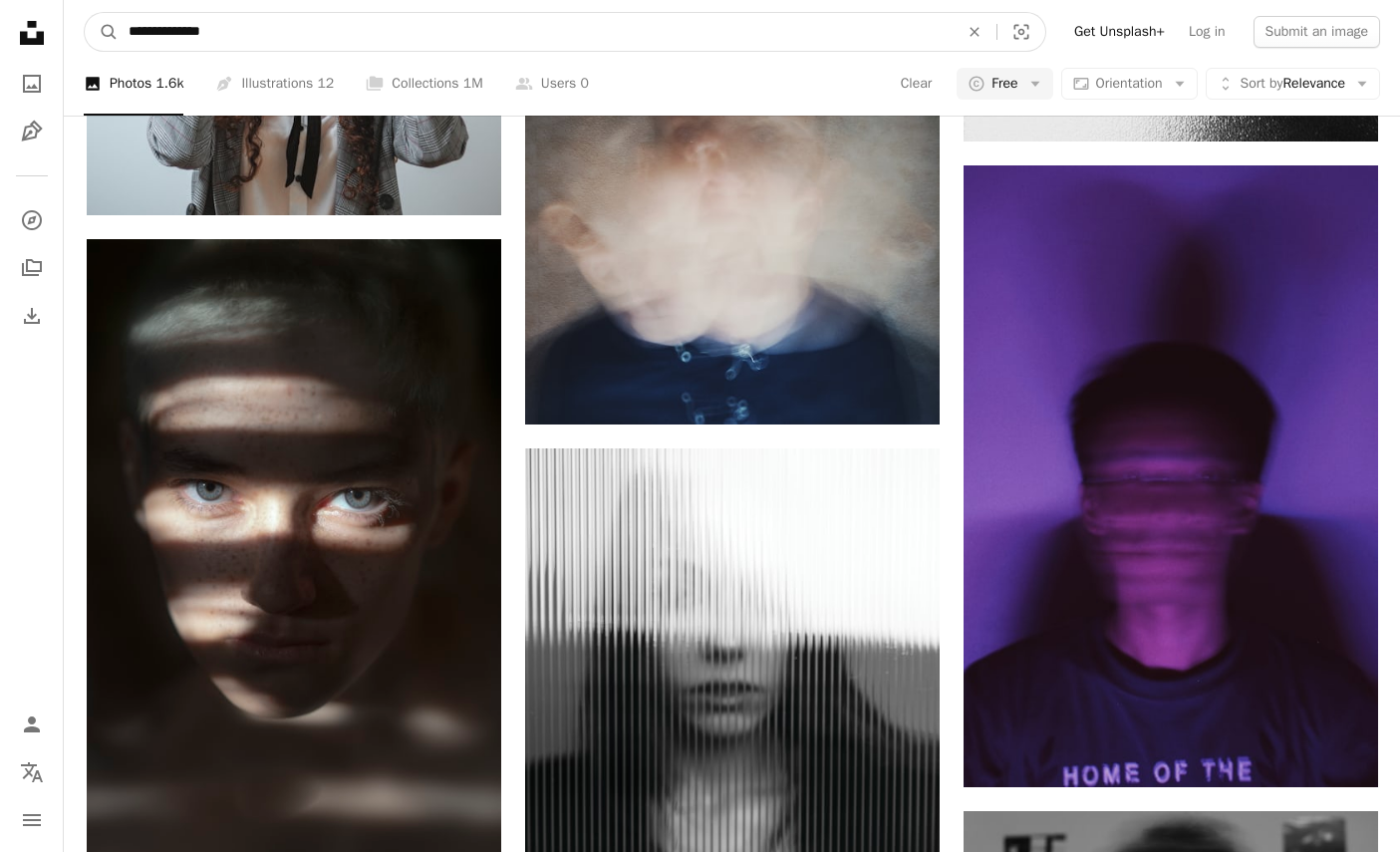 click on "**********" at bounding box center (535, 32) 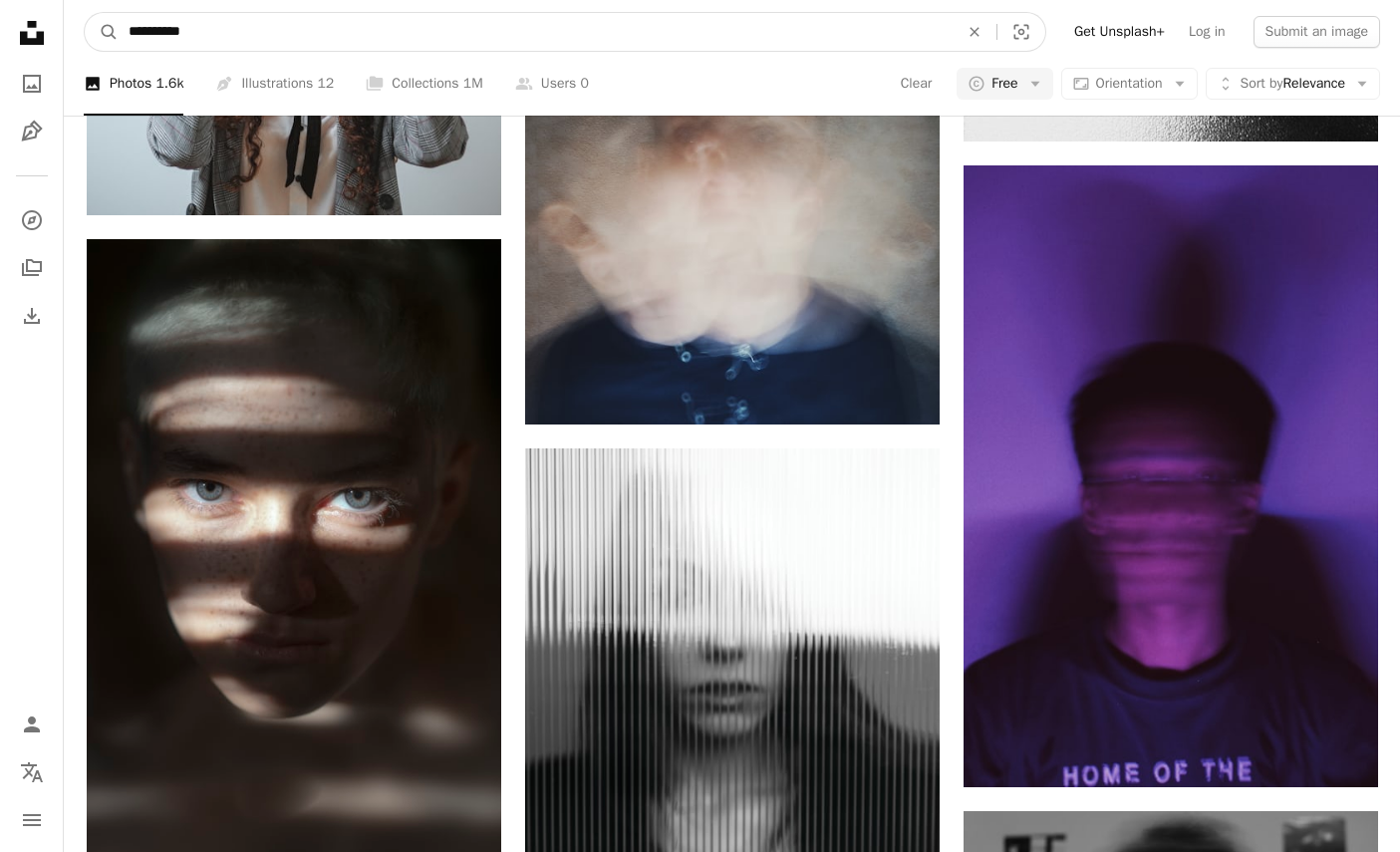 type on "**********" 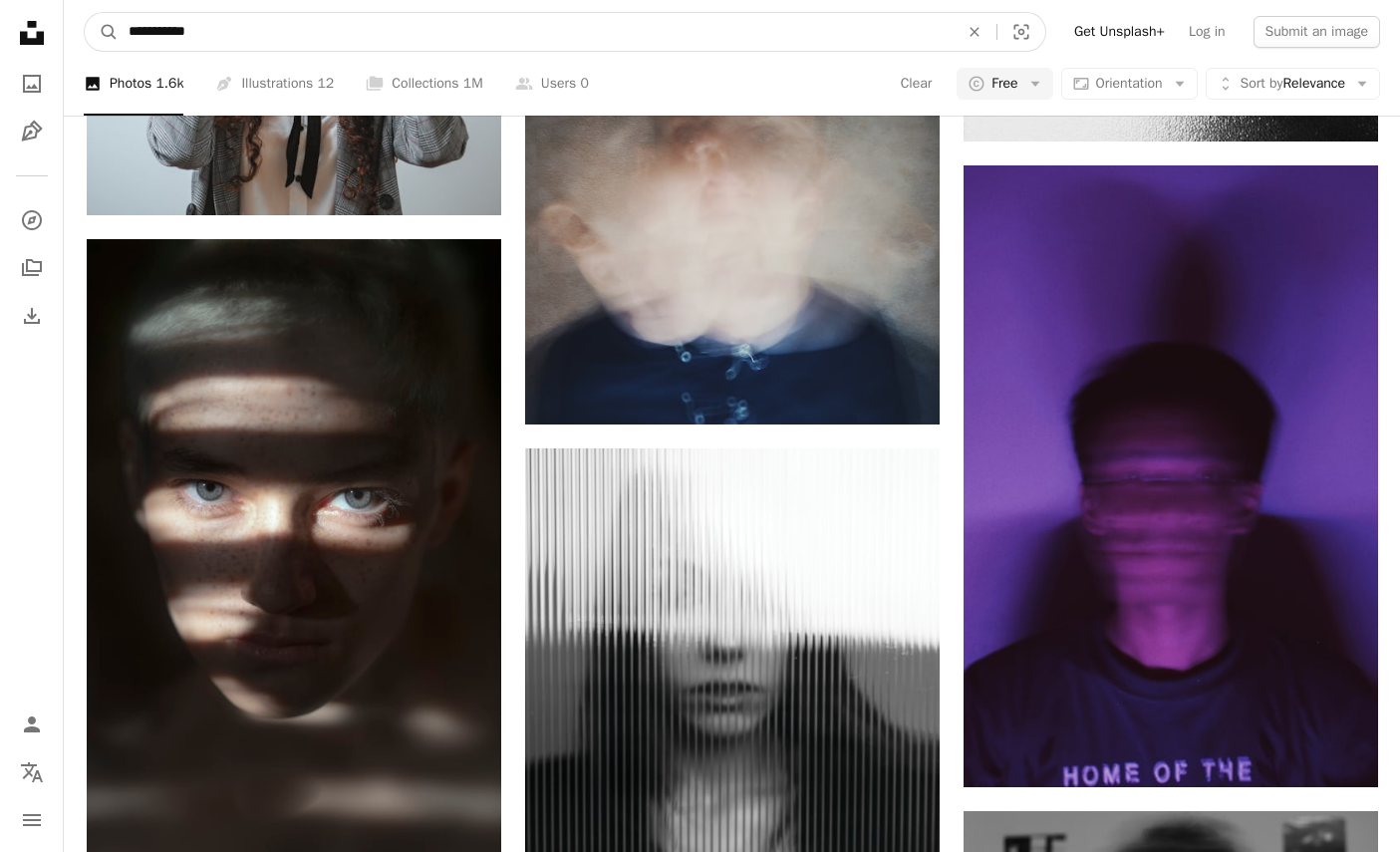 click on "A magnifying glass" at bounding box center (102, 32) 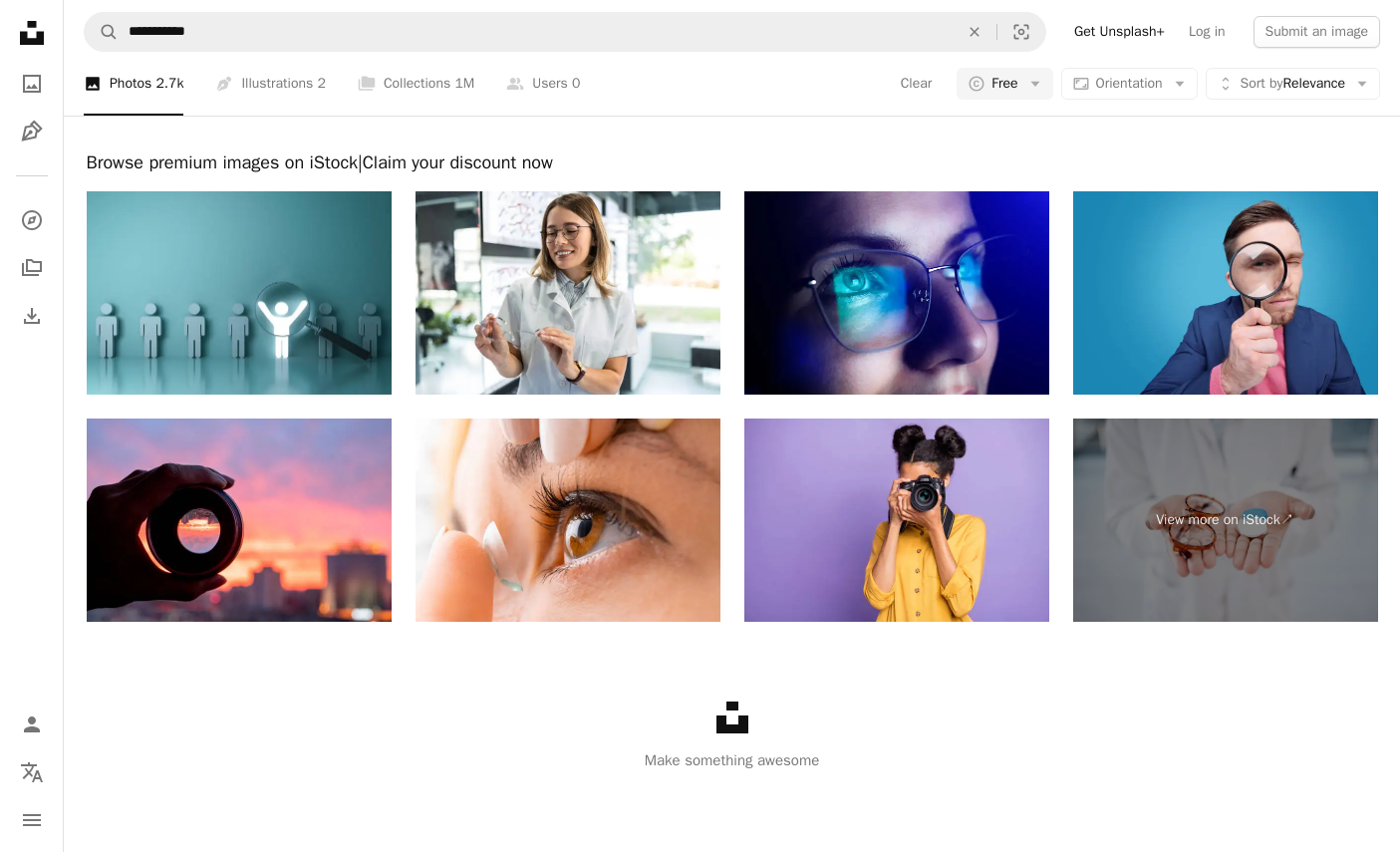 scroll, scrollTop: 3149, scrollLeft: 0, axis: vertical 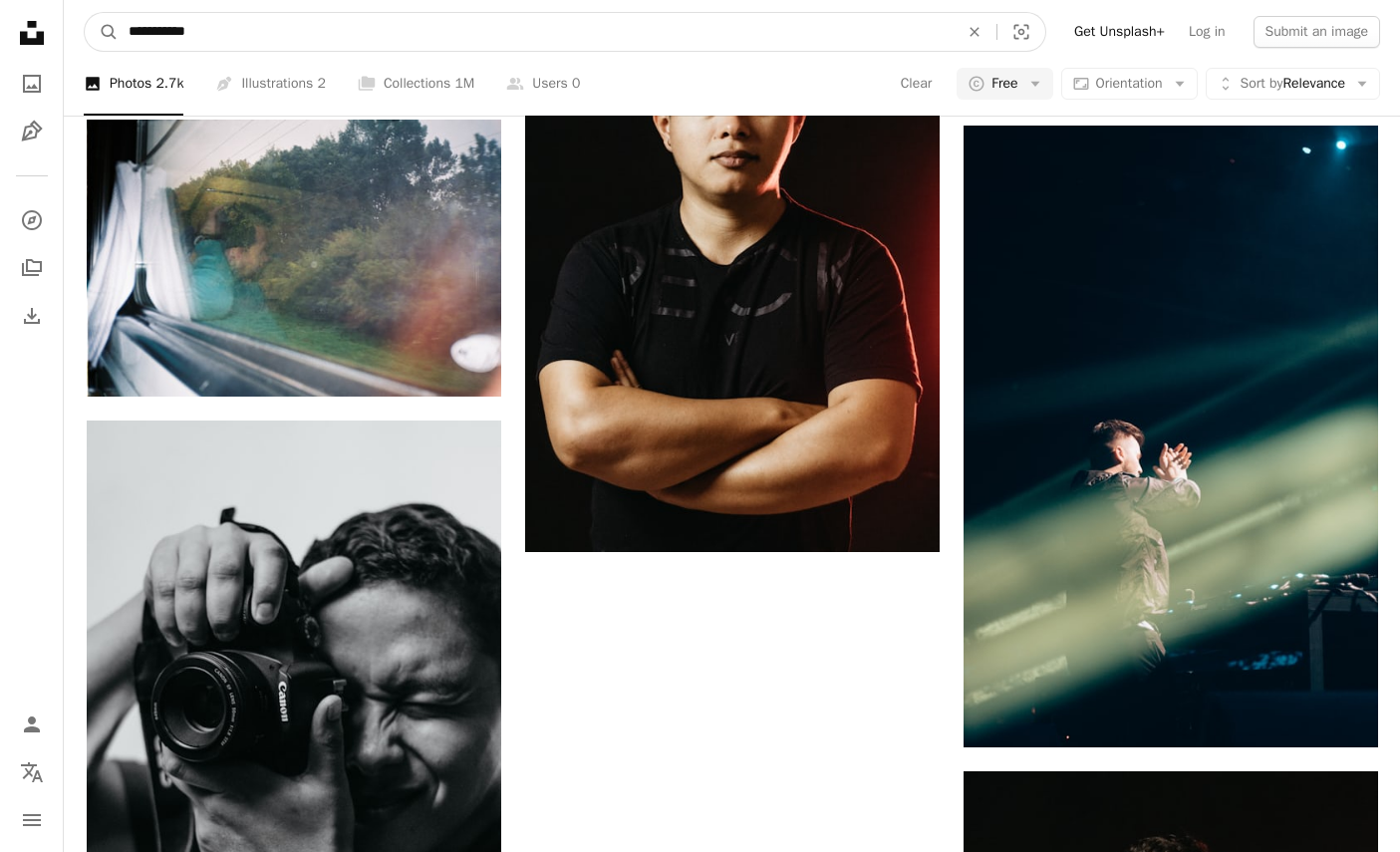 click on "**********" at bounding box center [535, 32] 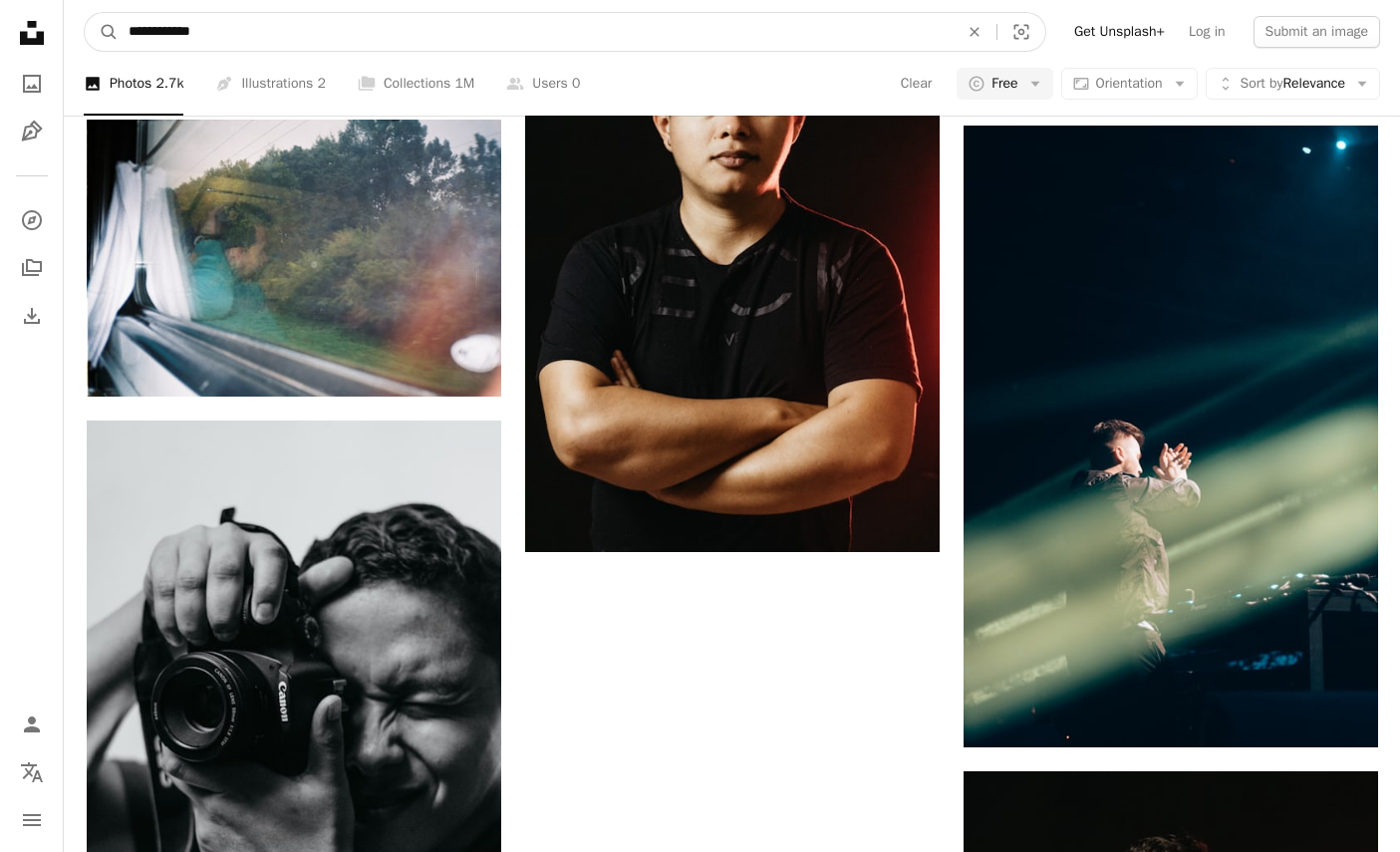 click on "A magnifying glass" at bounding box center [102, 32] 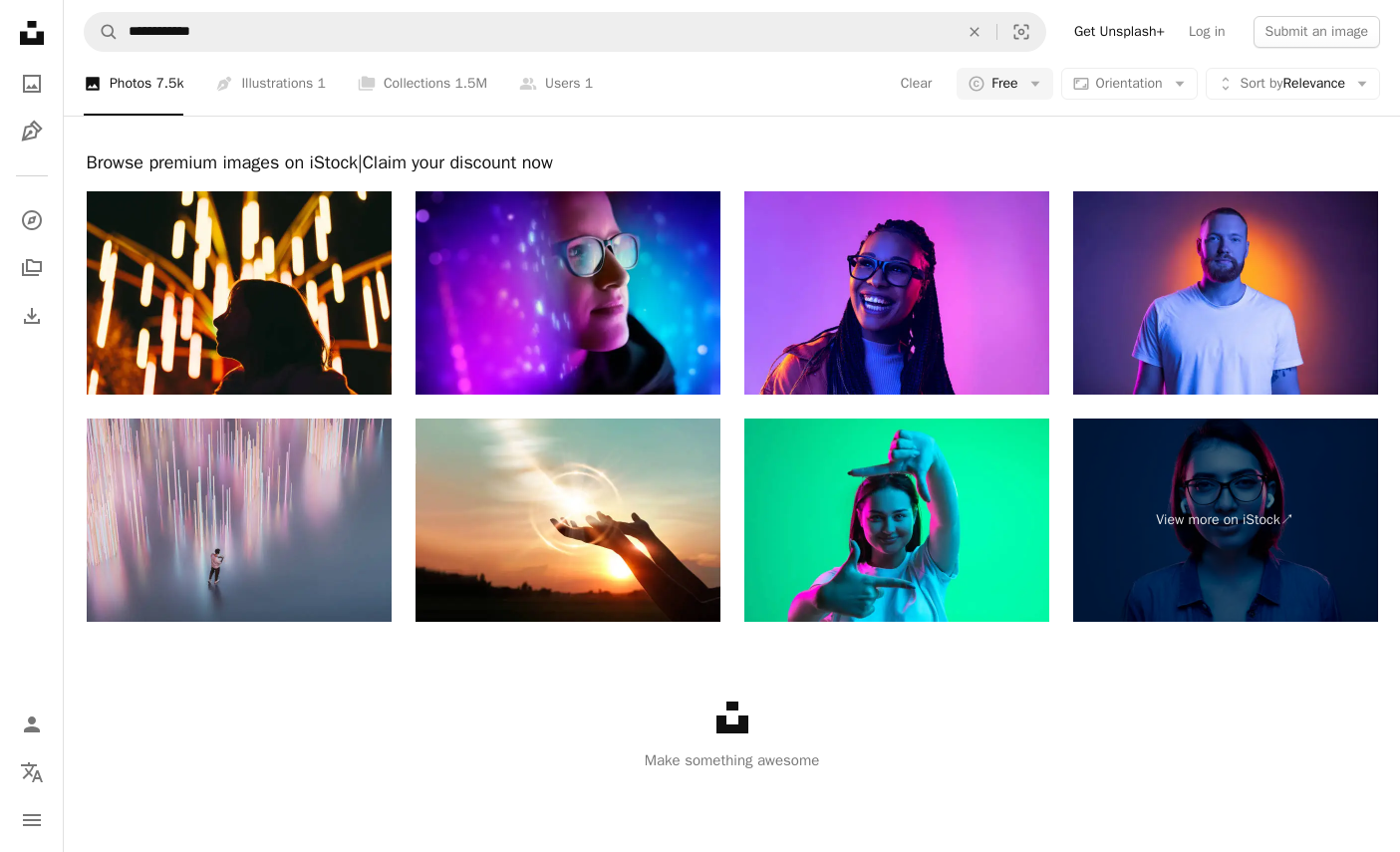 scroll, scrollTop: 2214, scrollLeft: 0, axis: vertical 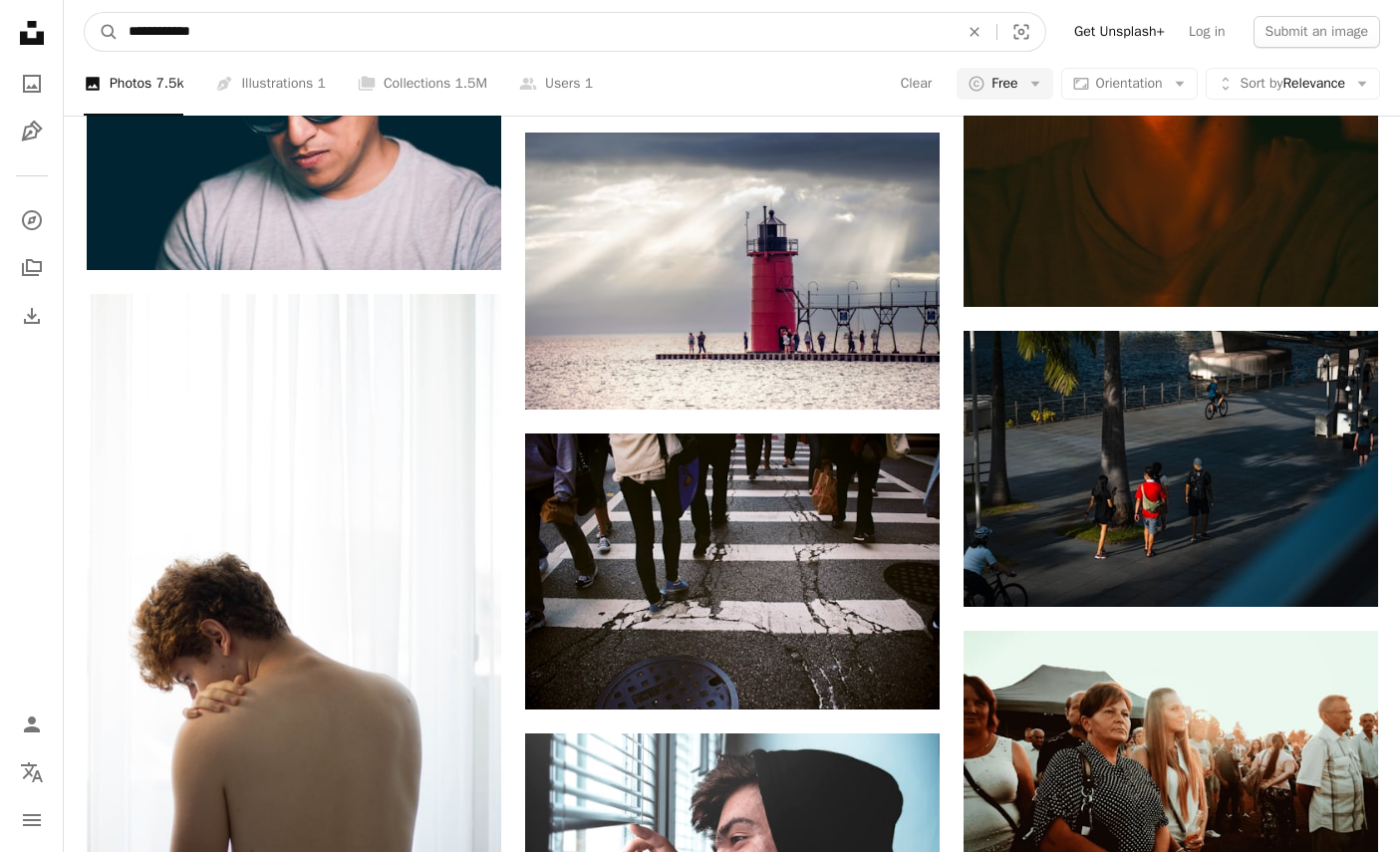 click on "**********" at bounding box center [535, 32] 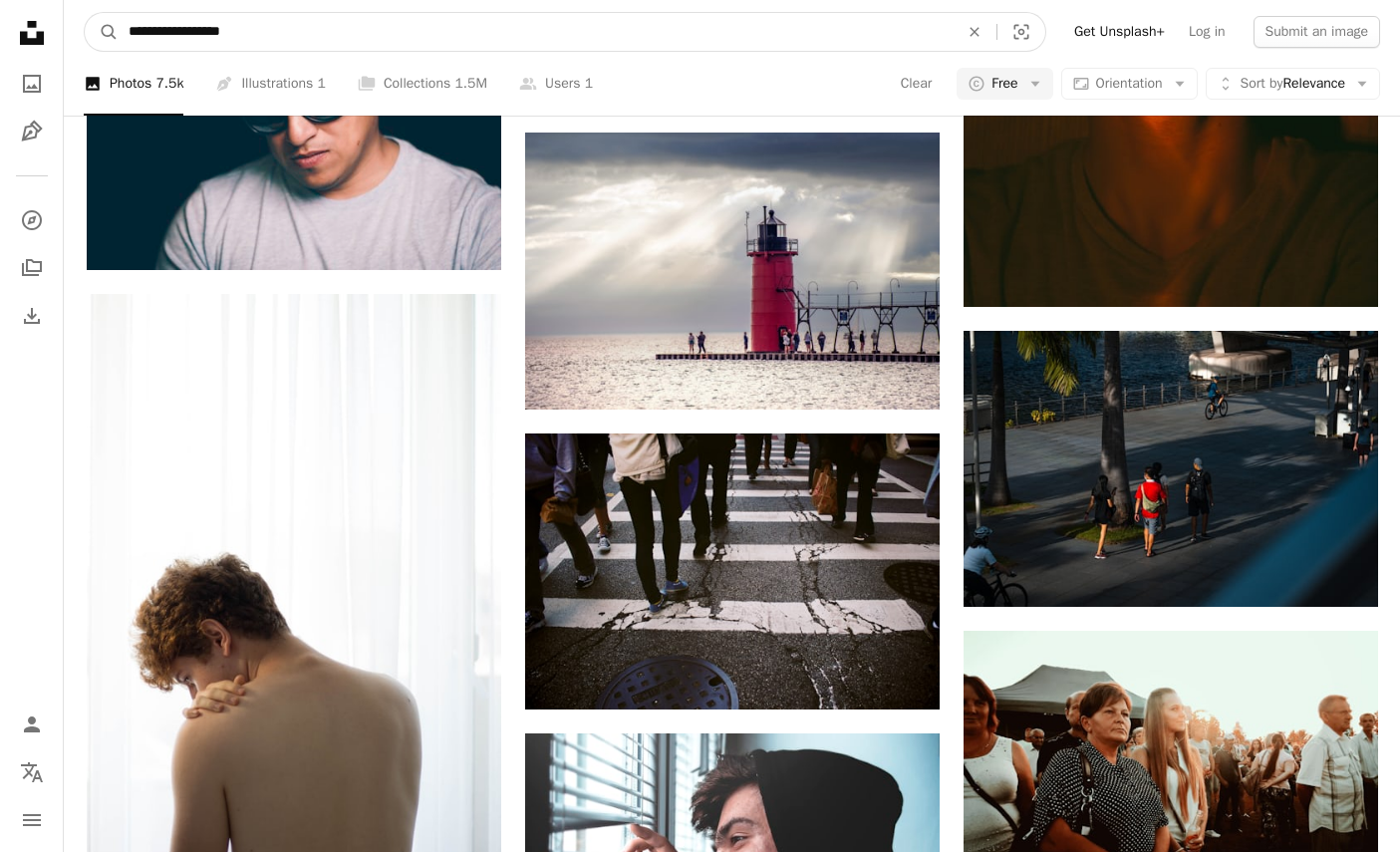 type on "**********" 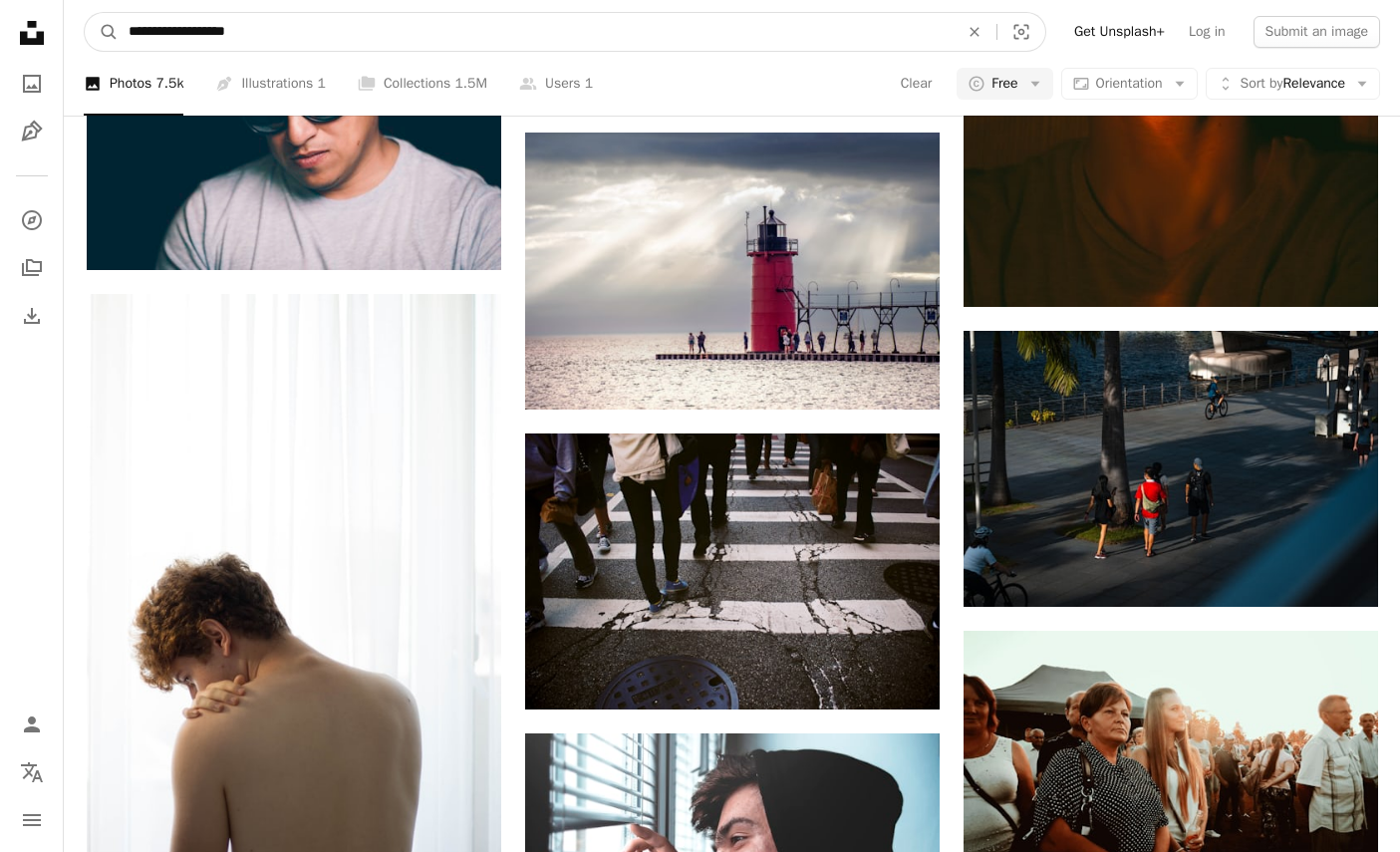 click on "A magnifying glass" at bounding box center [102, 32] 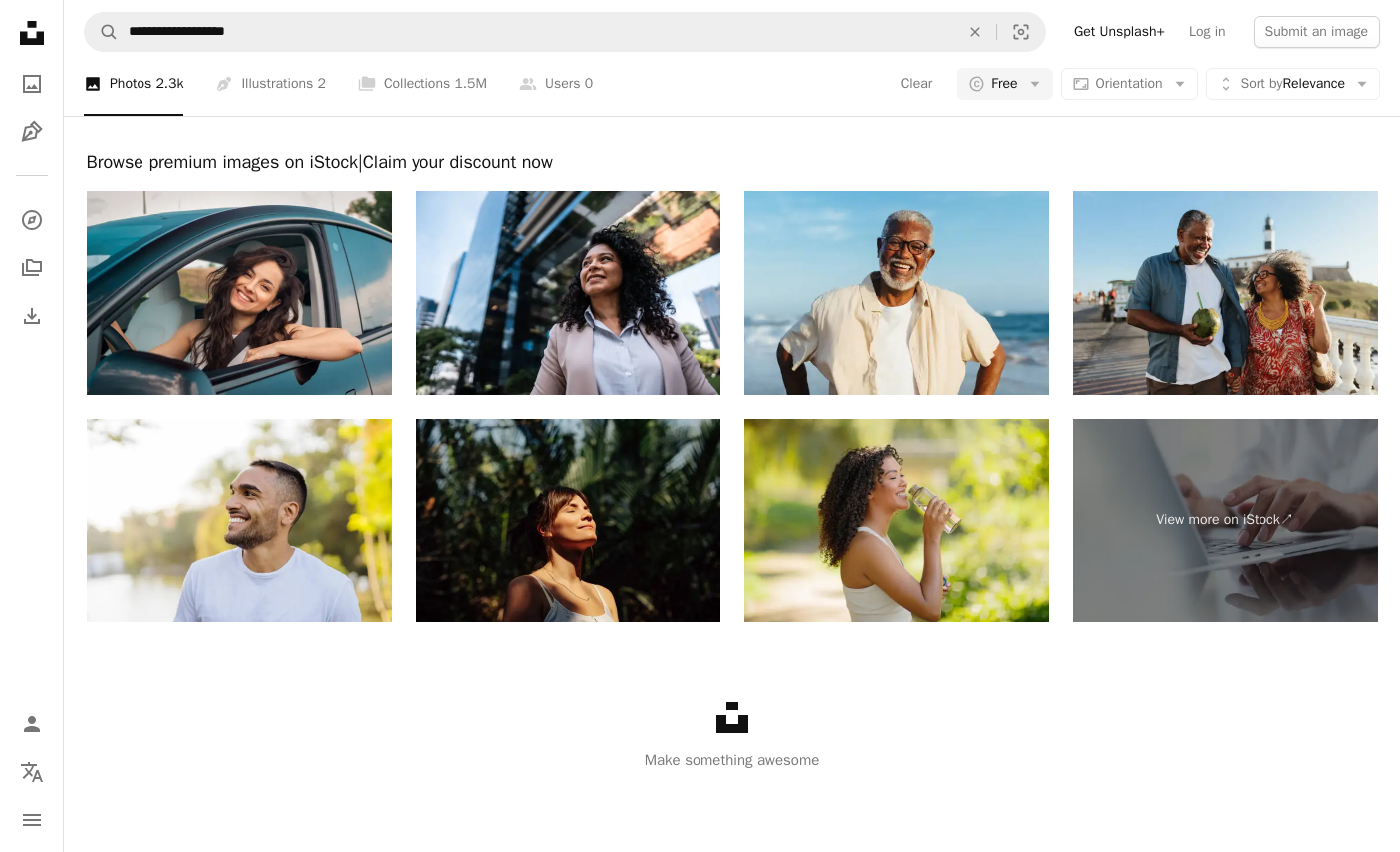 scroll, scrollTop: 4069, scrollLeft: 0, axis: vertical 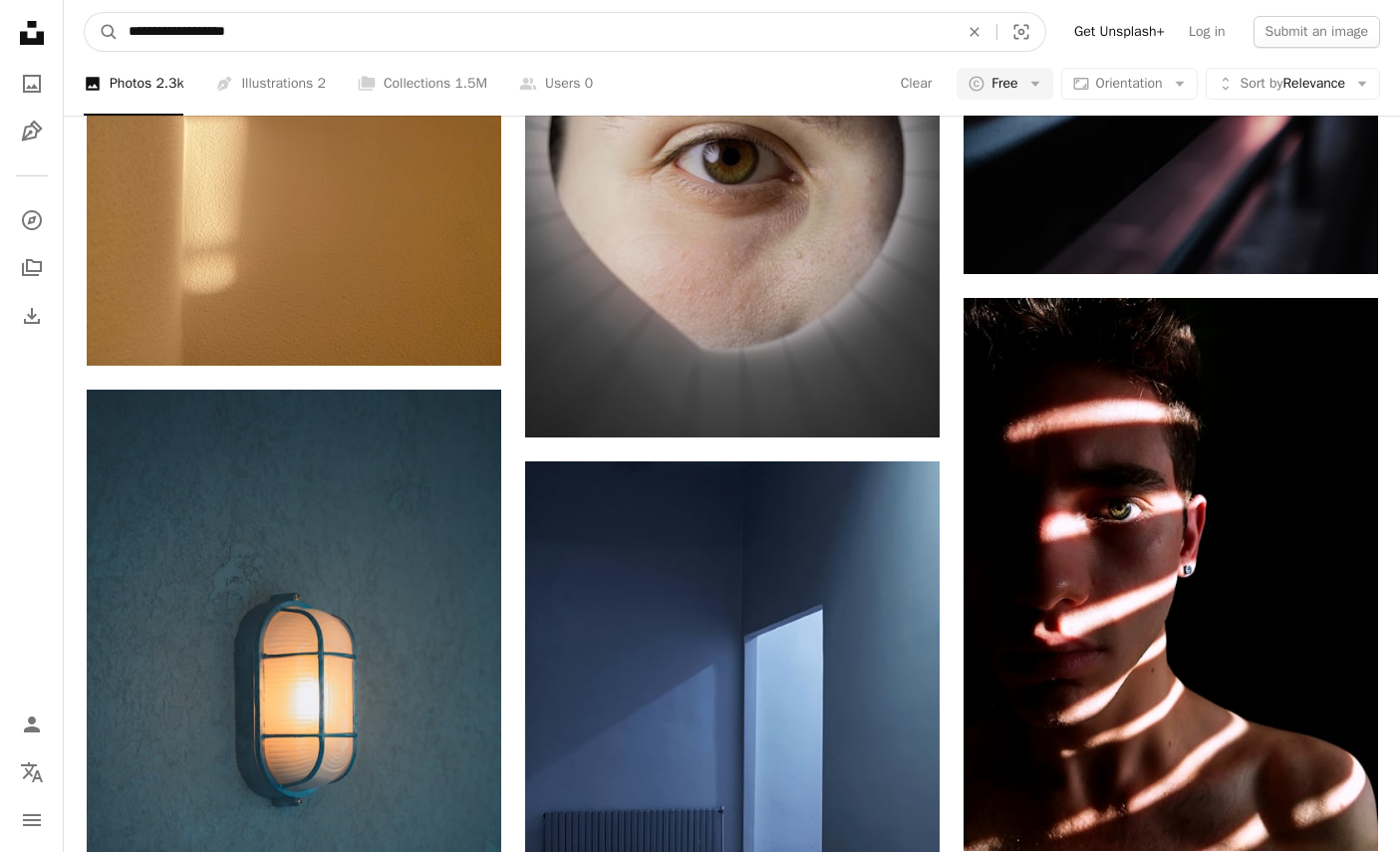 click on "**********" at bounding box center (535, 32) 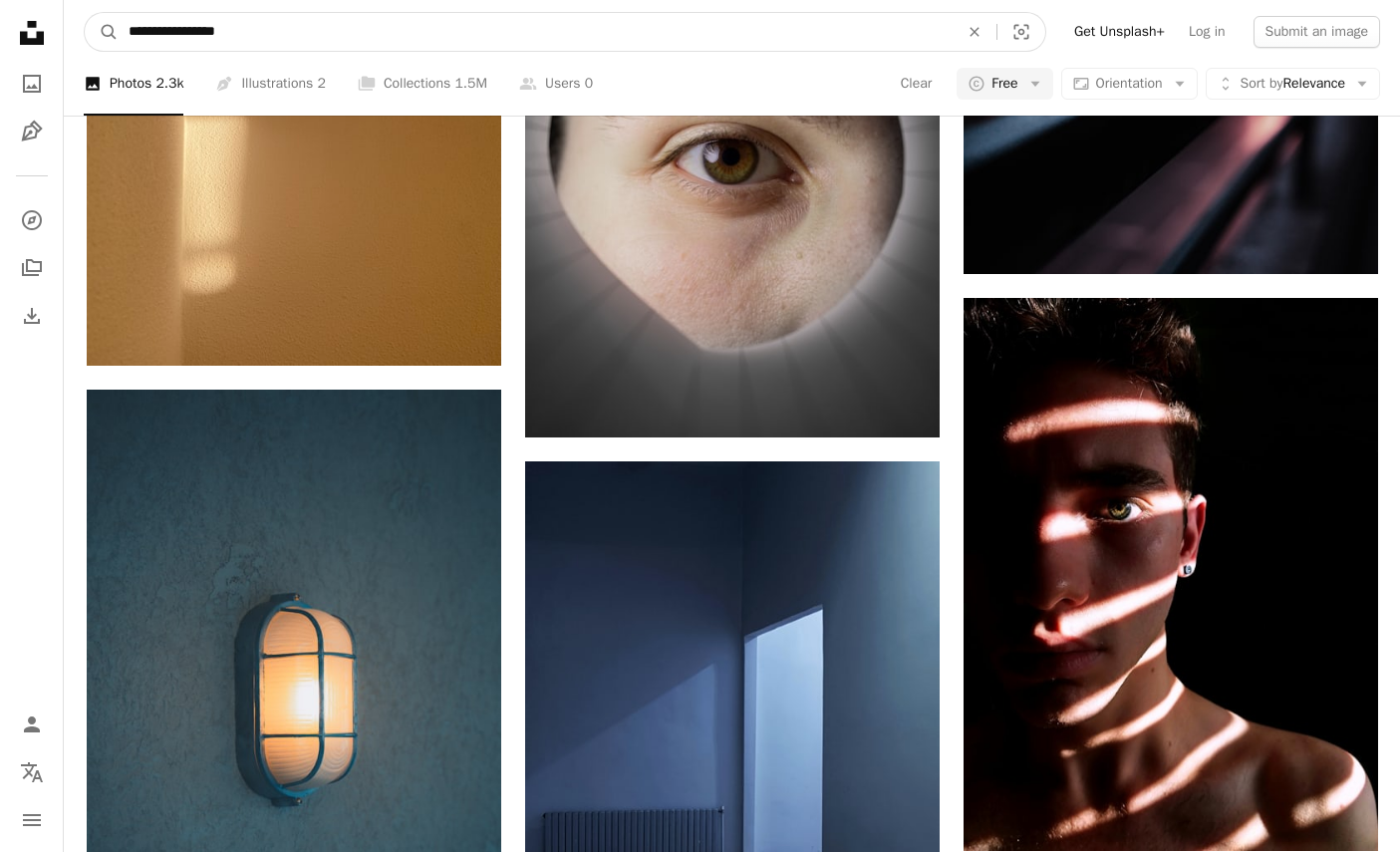 type on "**********" 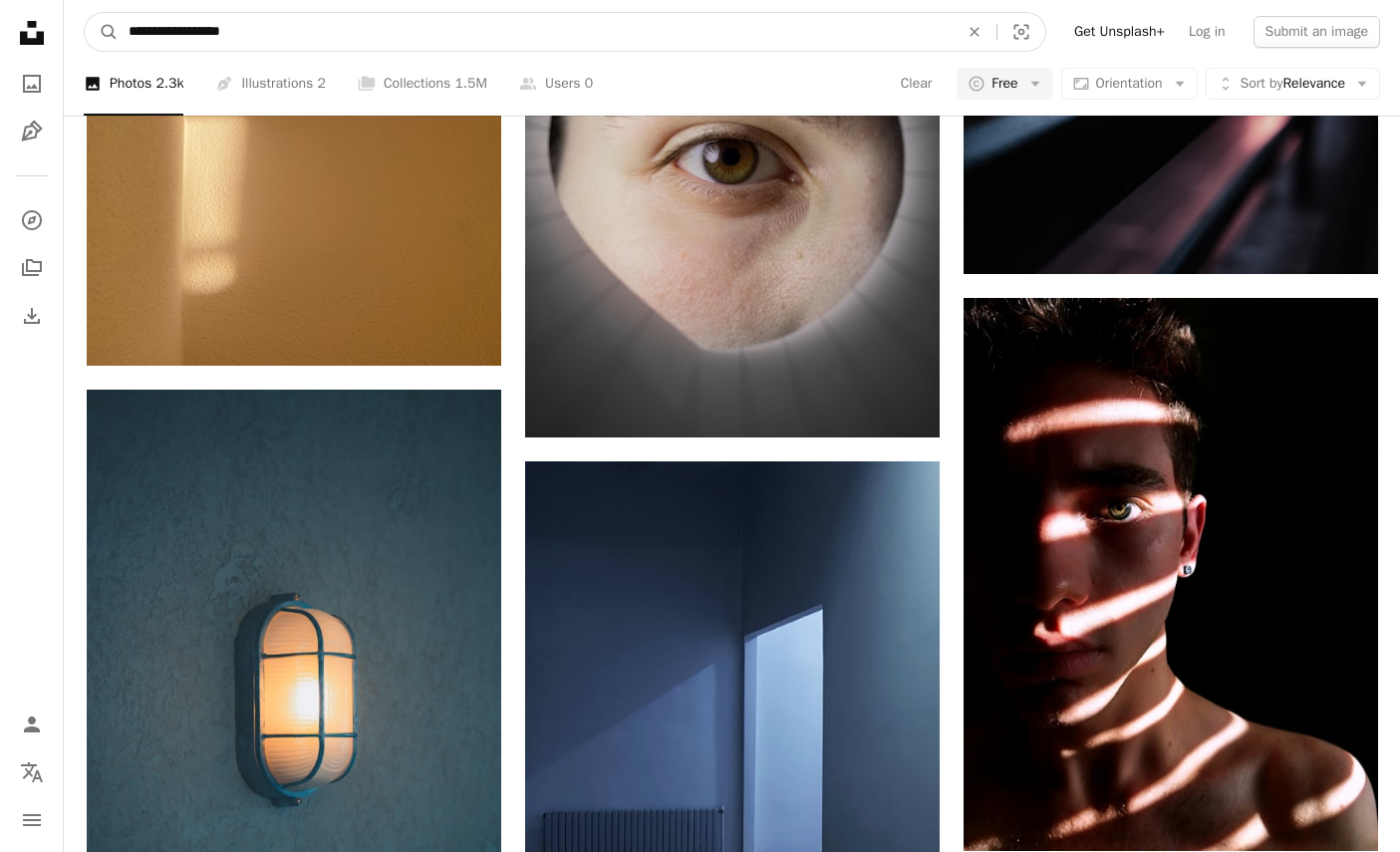 click on "A magnifying glass" at bounding box center [102, 32] 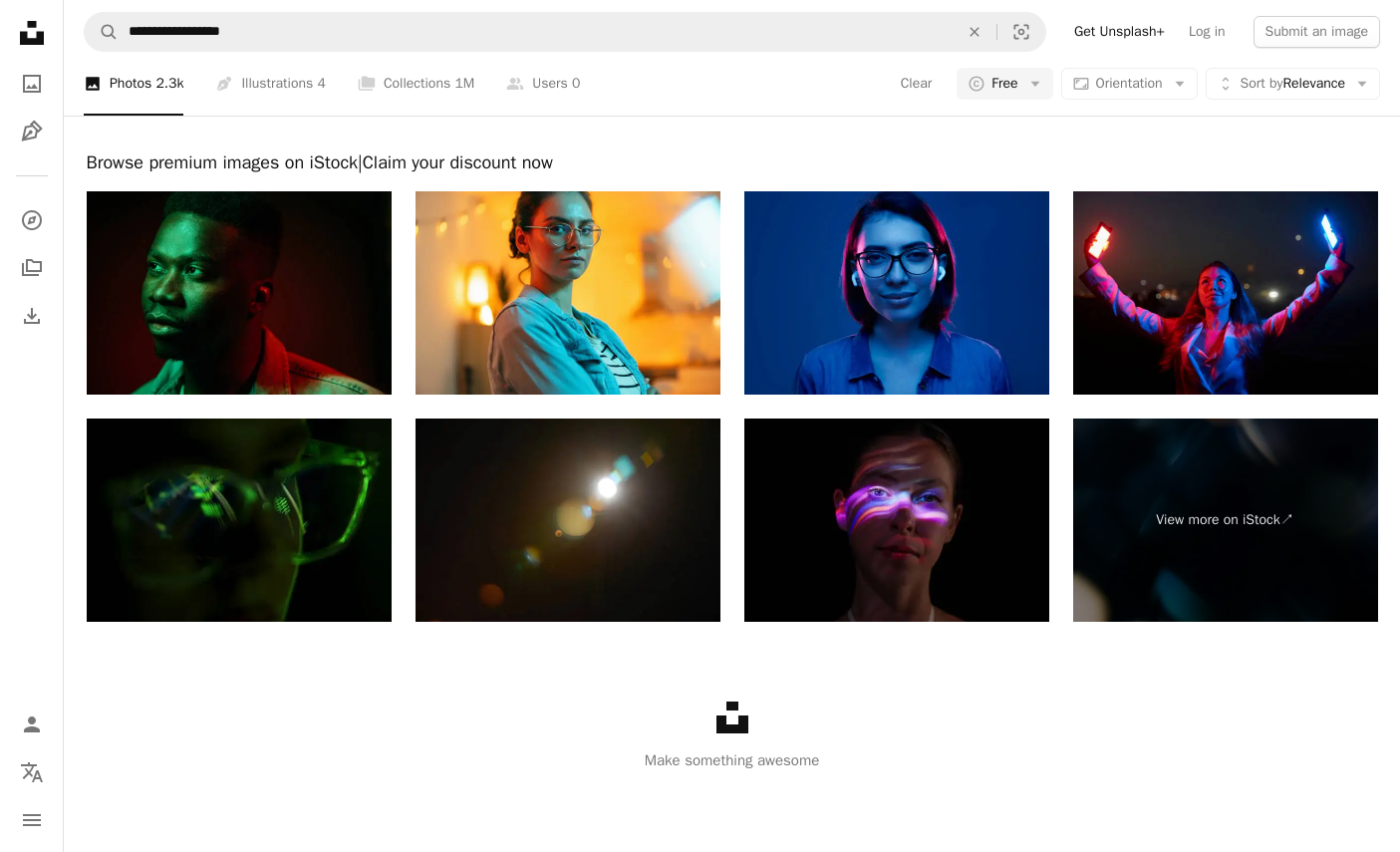 scroll, scrollTop: 2621, scrollLeft: 0, axis: vertical 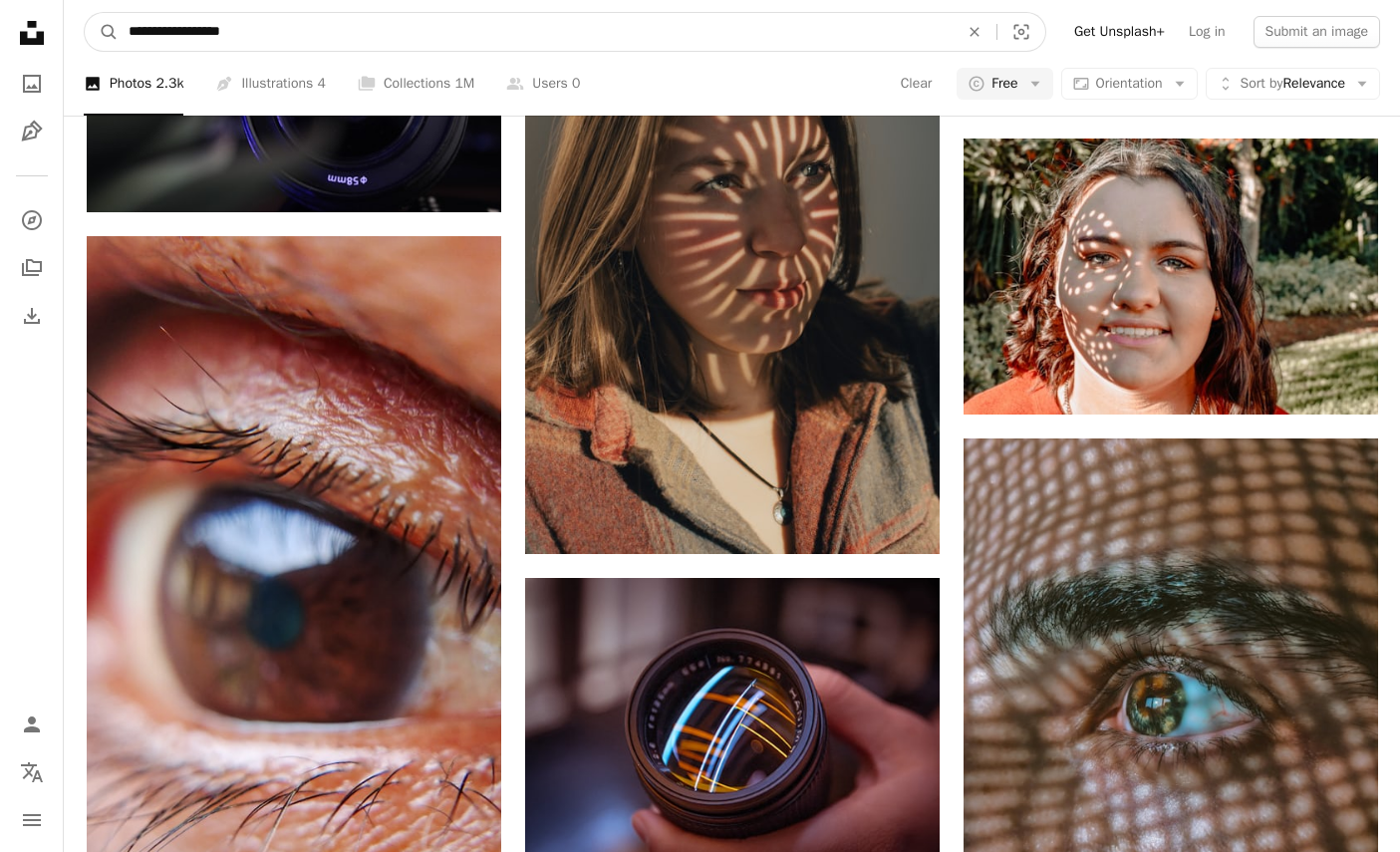 click on "**********" at bounding box center [535, 32] 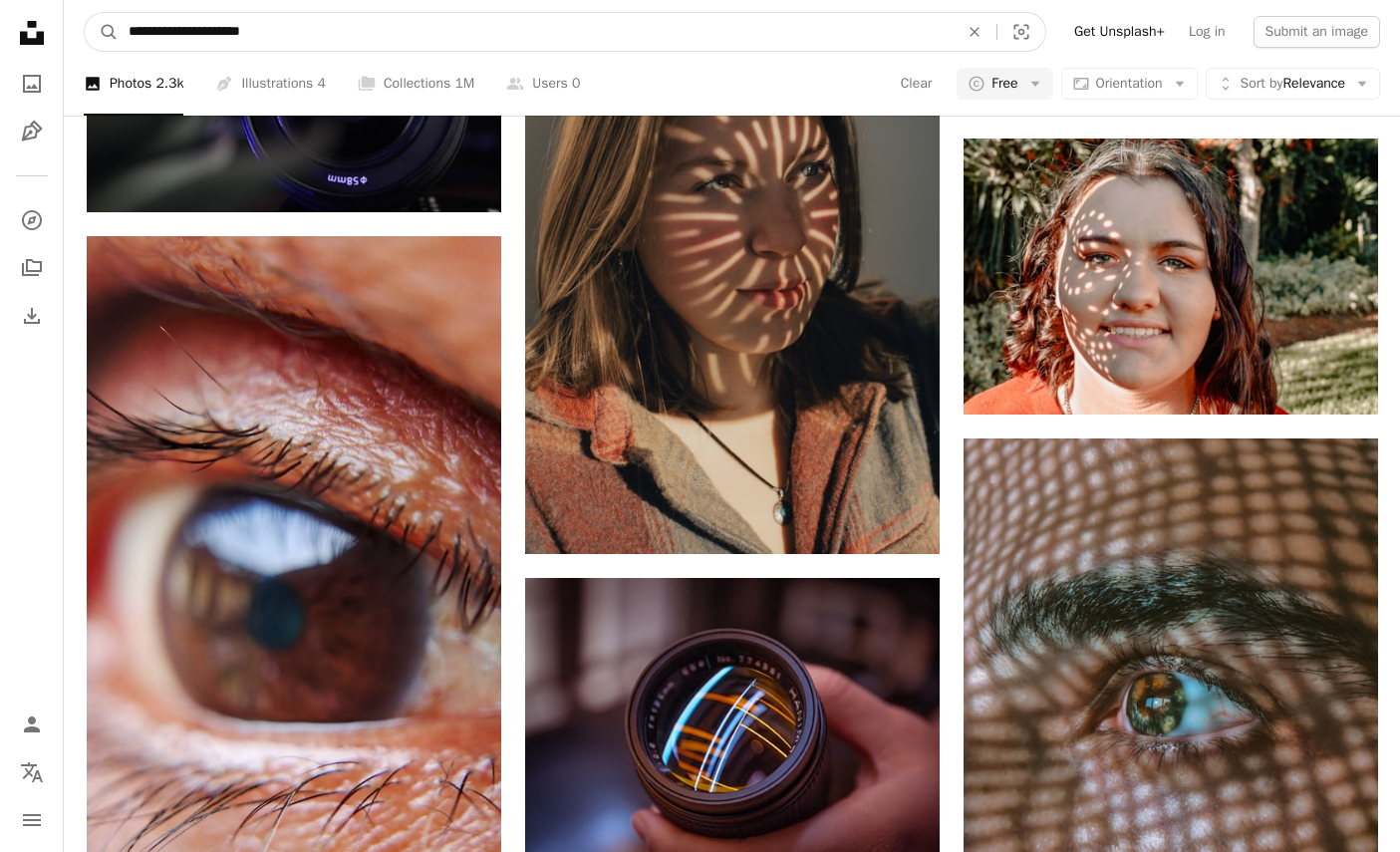 type on "**********" 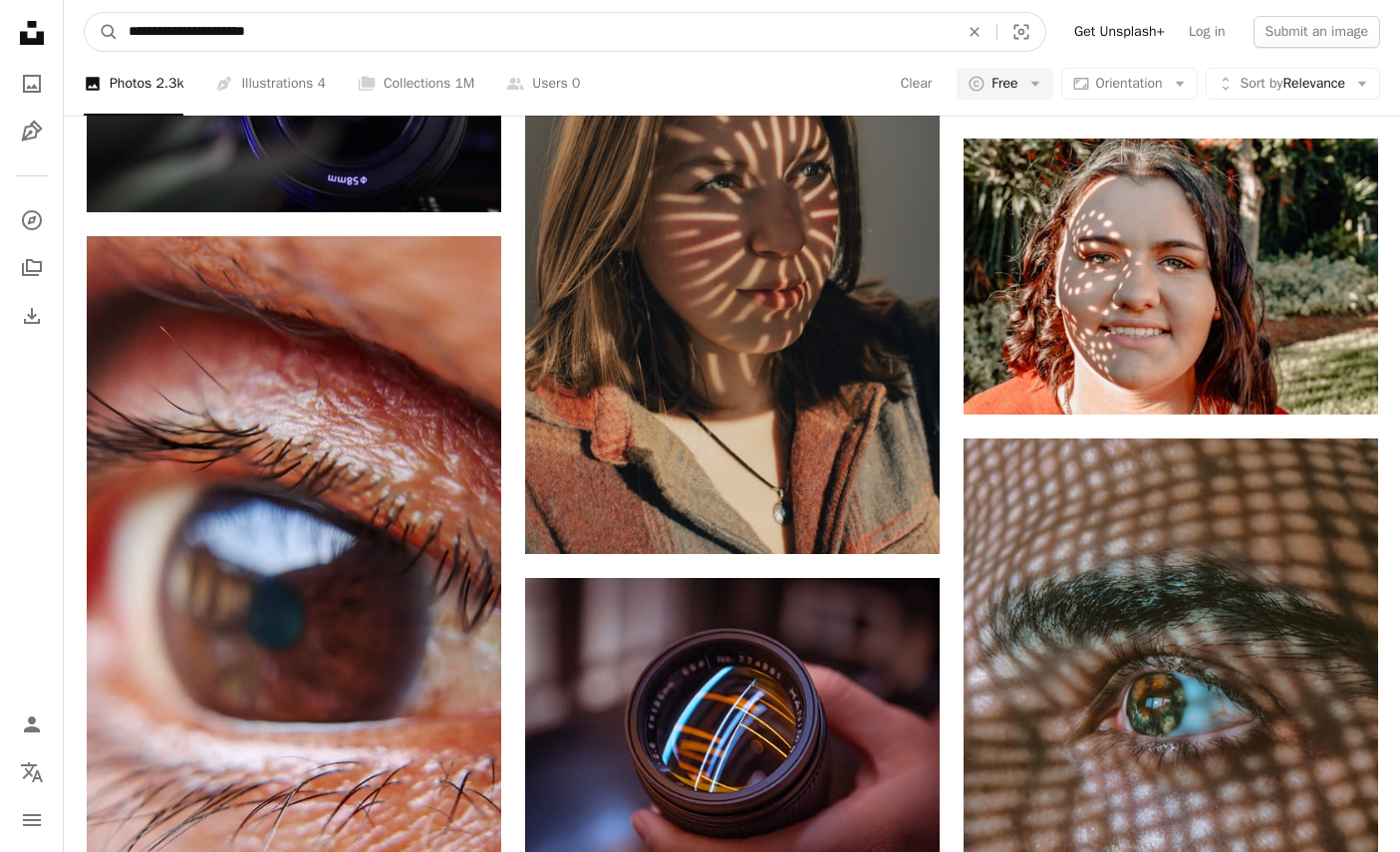 click on "A magnifying glass" at bounding box center (102, 32) 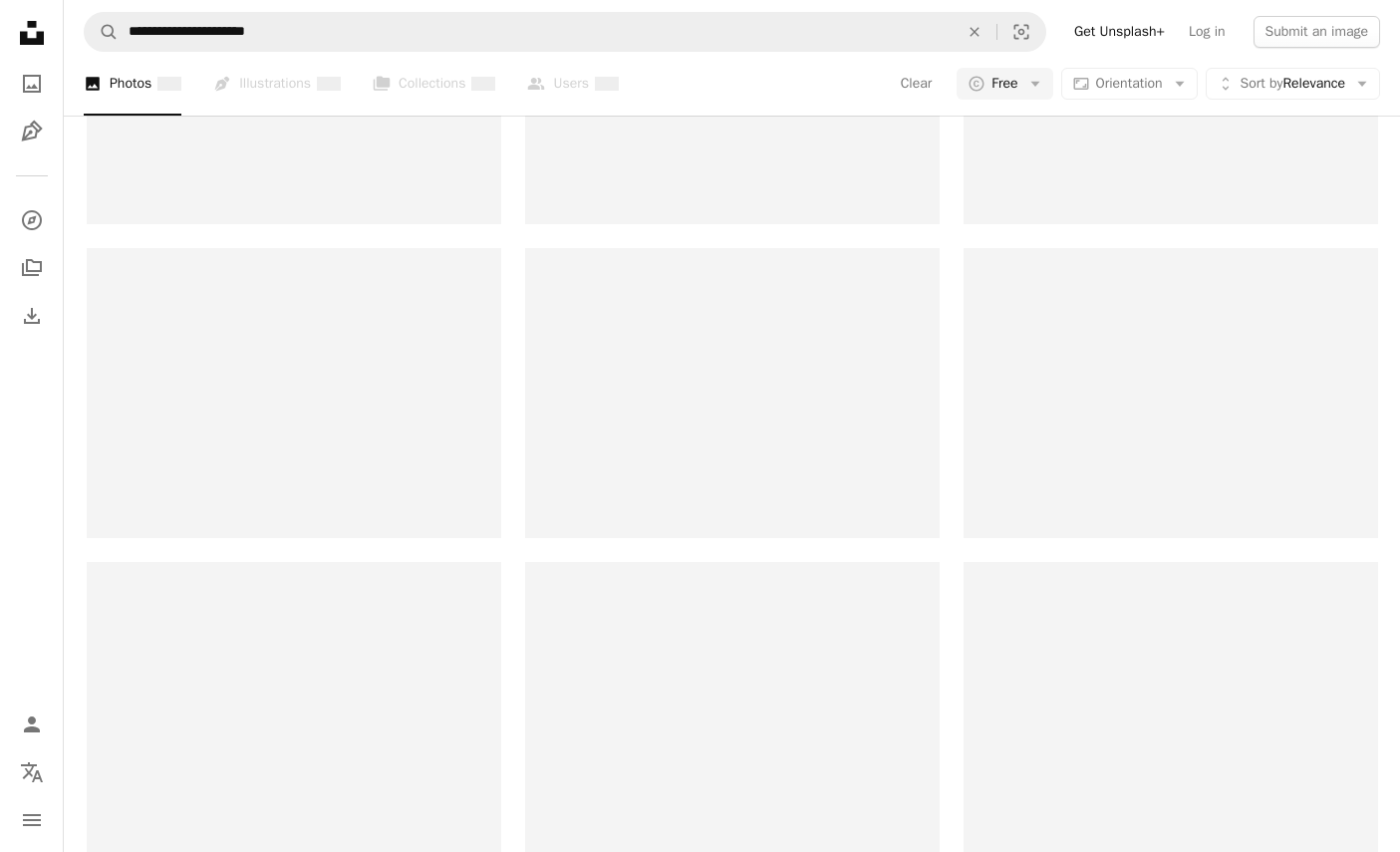 scroll, scrollTop: 0, scrollLeft: 0, axis: both 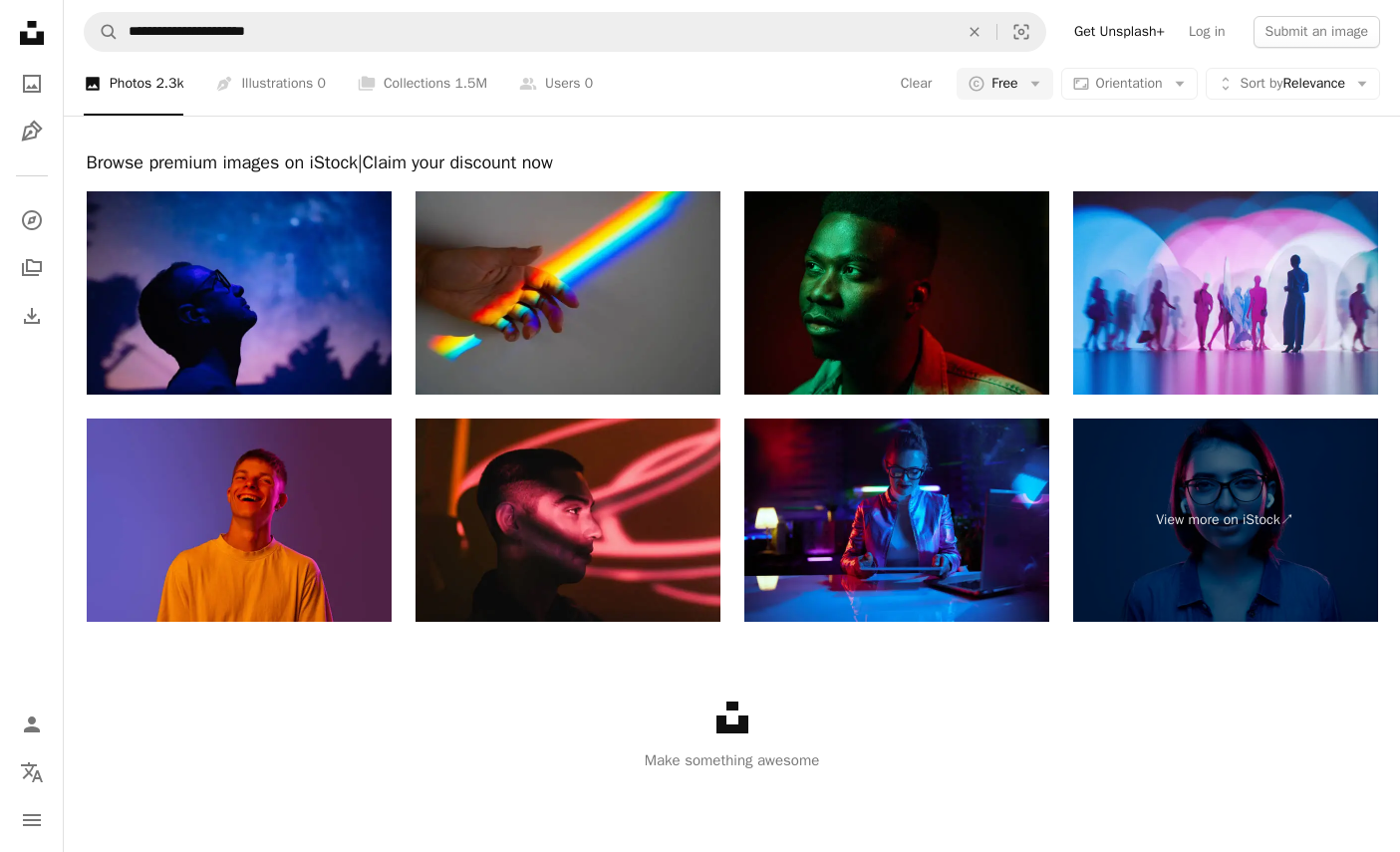click on "Load more" at bounding box center (732, 15) 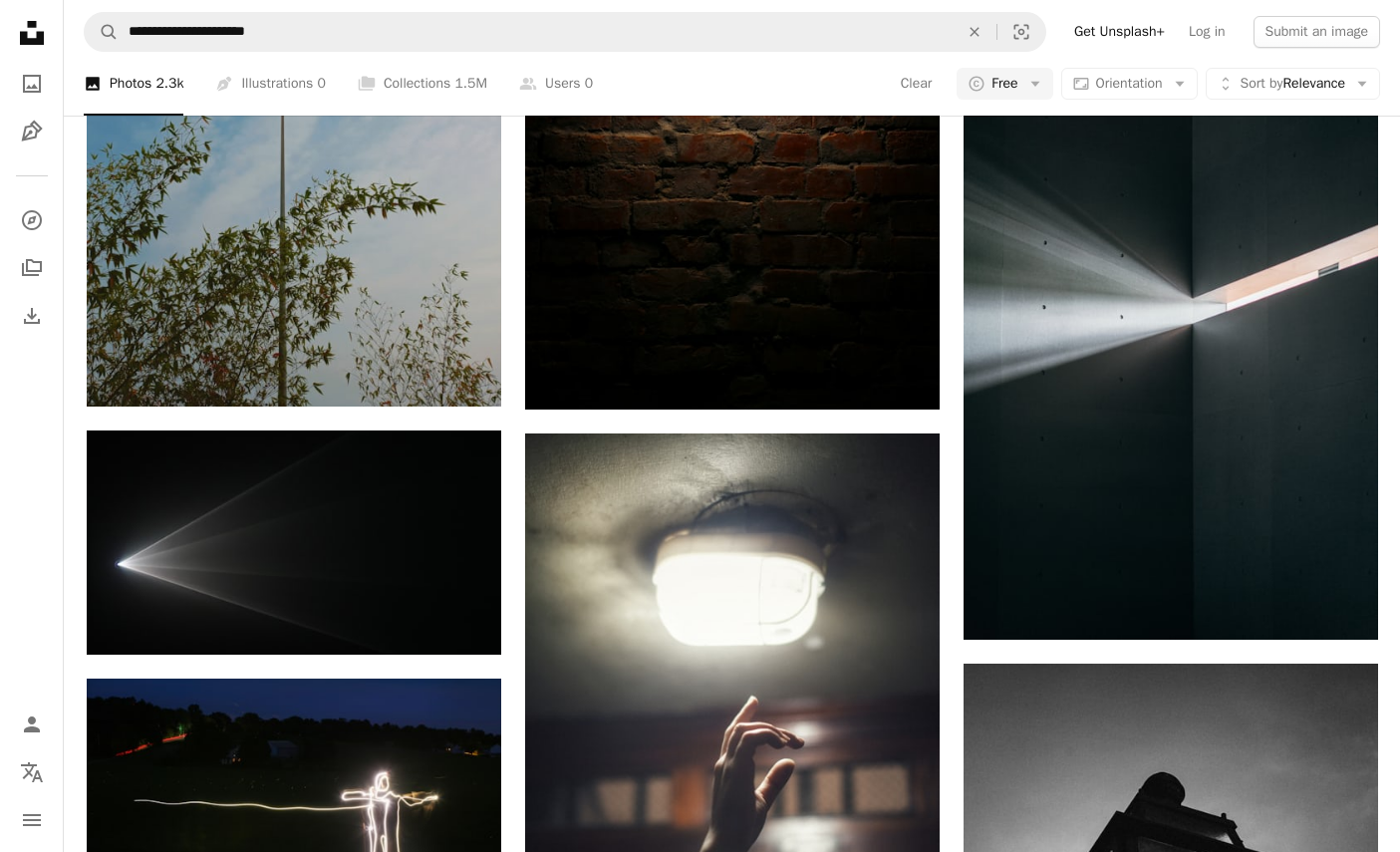 scroll, scrollTop: 12437, scrollLeft: 0, axis: vertical 